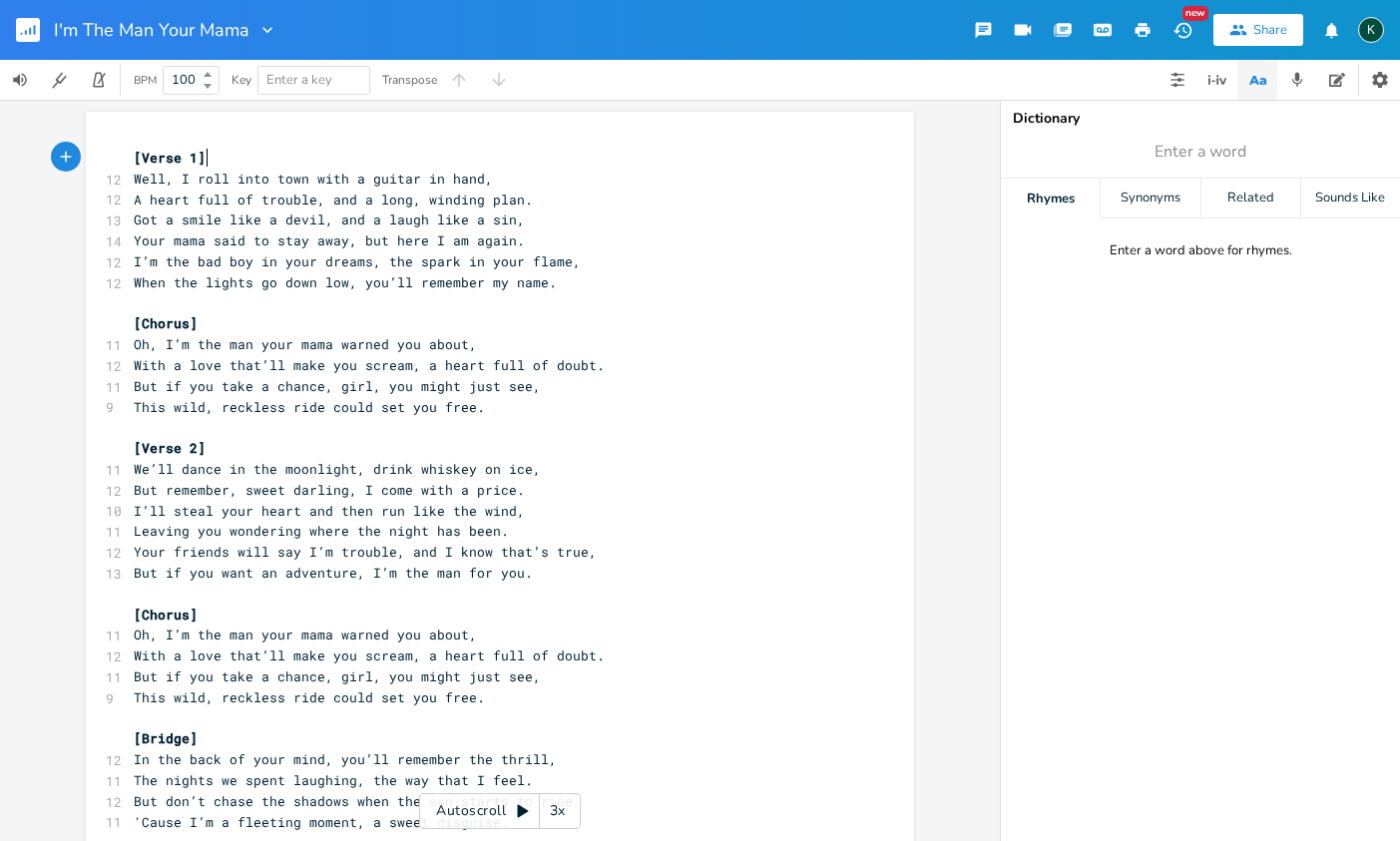 scroll, scrollTop: 0, scrollLeft: 0, axis: both 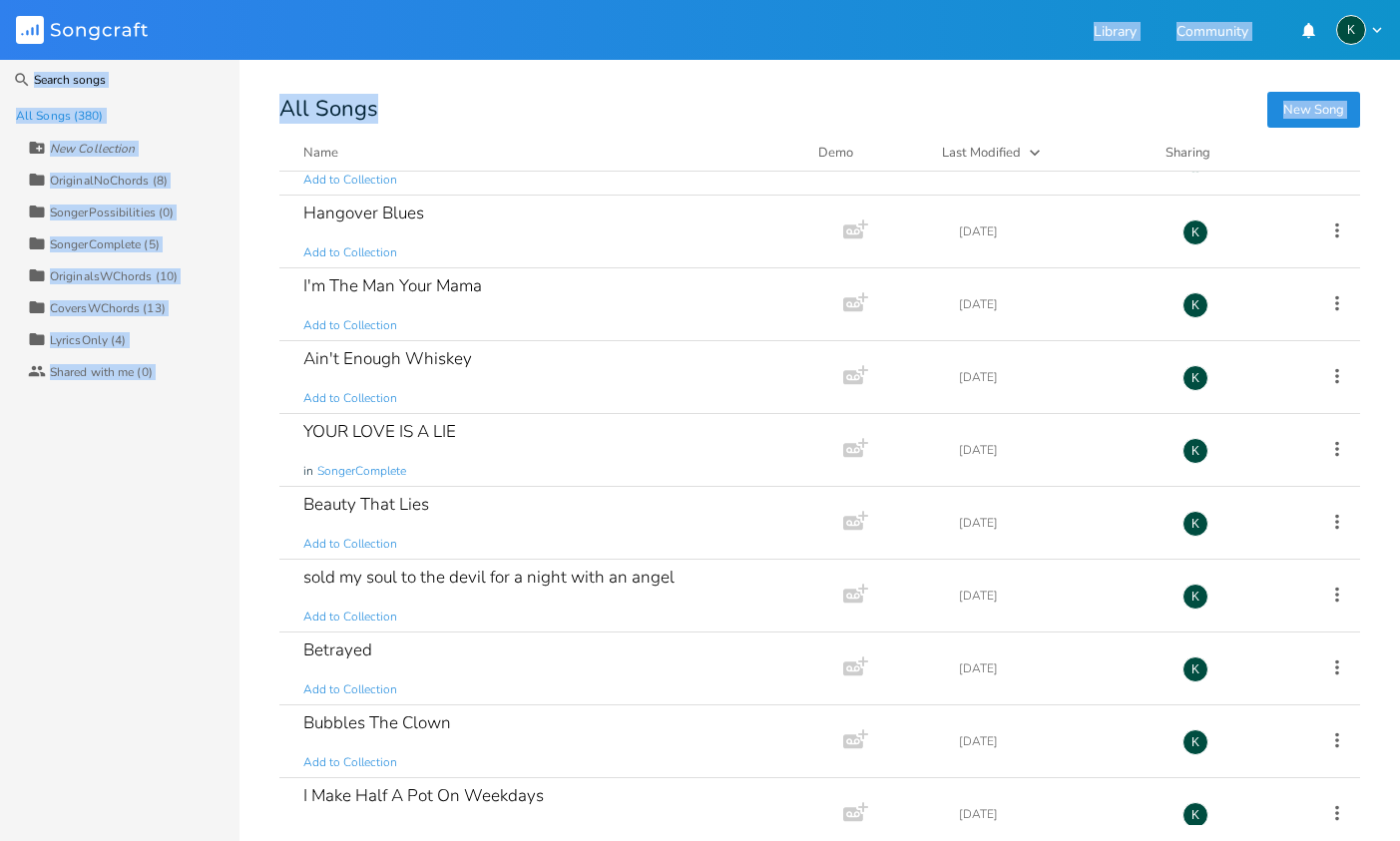 drag, startPoint x: 433, startPoint y: 20, endPoint x: 522, endPoint y: 108, distance: 125.1599 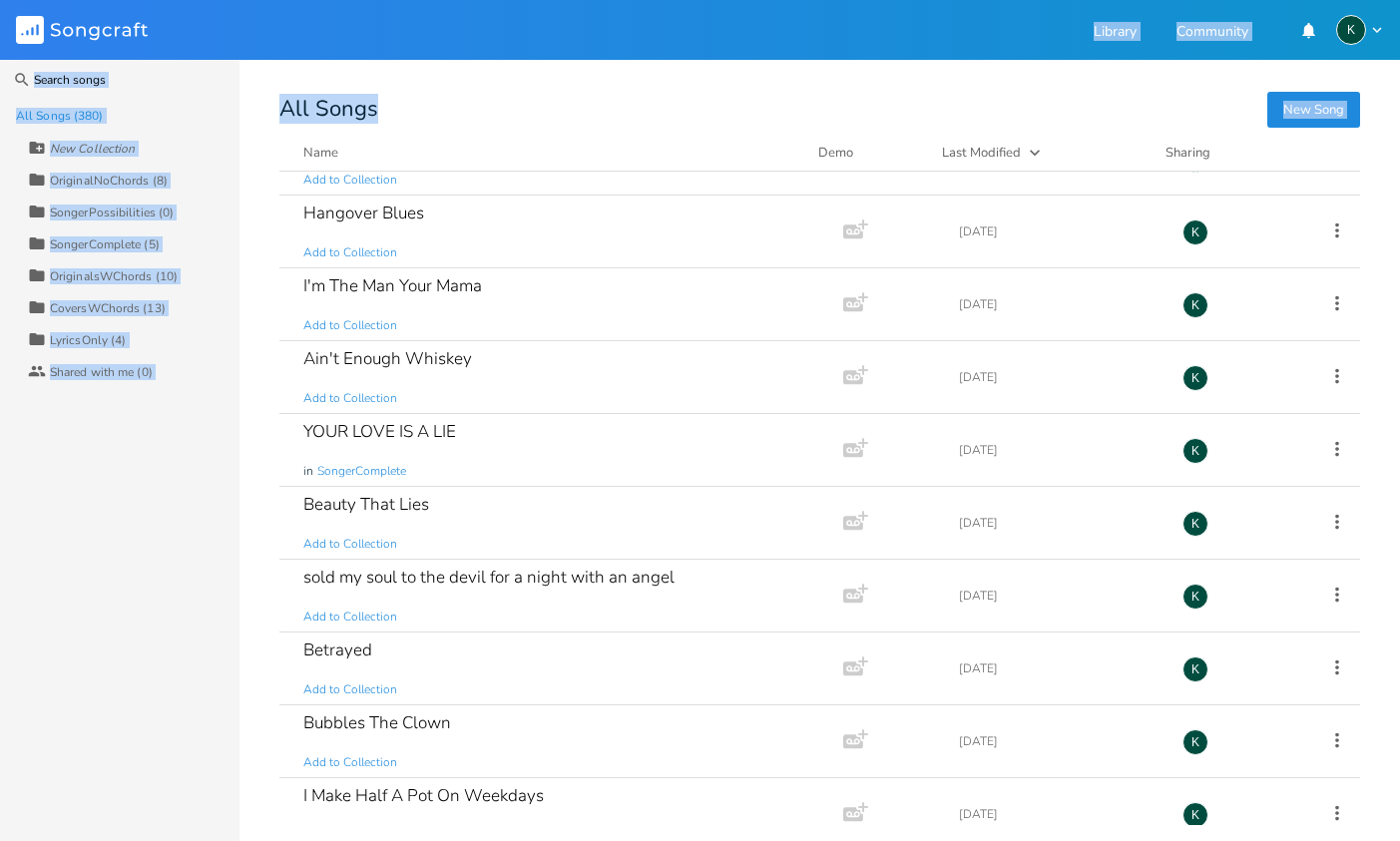 click on "Songcraft Library Community K Search All Songs (380) New Collection Collection OriginalNoChords (8) Collection SongerPossibilities (0) Collection SongerComplete (5) Collection OriginalsWChords (10) Collection CoversWChords (13) Collection LyricsOnly (4) Collaborators Shared with me (0) New Song All Songs Name Demo Last Modified Sharing Black Sheep Add to Collection Add Demo [DATE] K Echoes of Loneliness Add to Collection Add Demo [DATE] K What If You Knew Add to Collection Add Demo [DATE] K loneliness 1 Add to Collection Add Demo [DATE] K What Will [DATE] Bring? Add to Collection Add Demo [DATE] K Hangover Blues Add to Collection Add Demo [DATE] K I'm The Man Your Mama Add to Collection Add Demo [DATE] K Ain't Enough Whiskey Add to Collection Add Demo [DATE] K YOUR LOVE IS A LIE in SongerComplete Add Demo [DATE] K Beauty That Lies Add to Collection Add Demo [DATE] K sold my soul to the devil for a night with an angel Add to Collection Add Demo [DATE] K Betrayed K K K" at bounding box center [700, 420] 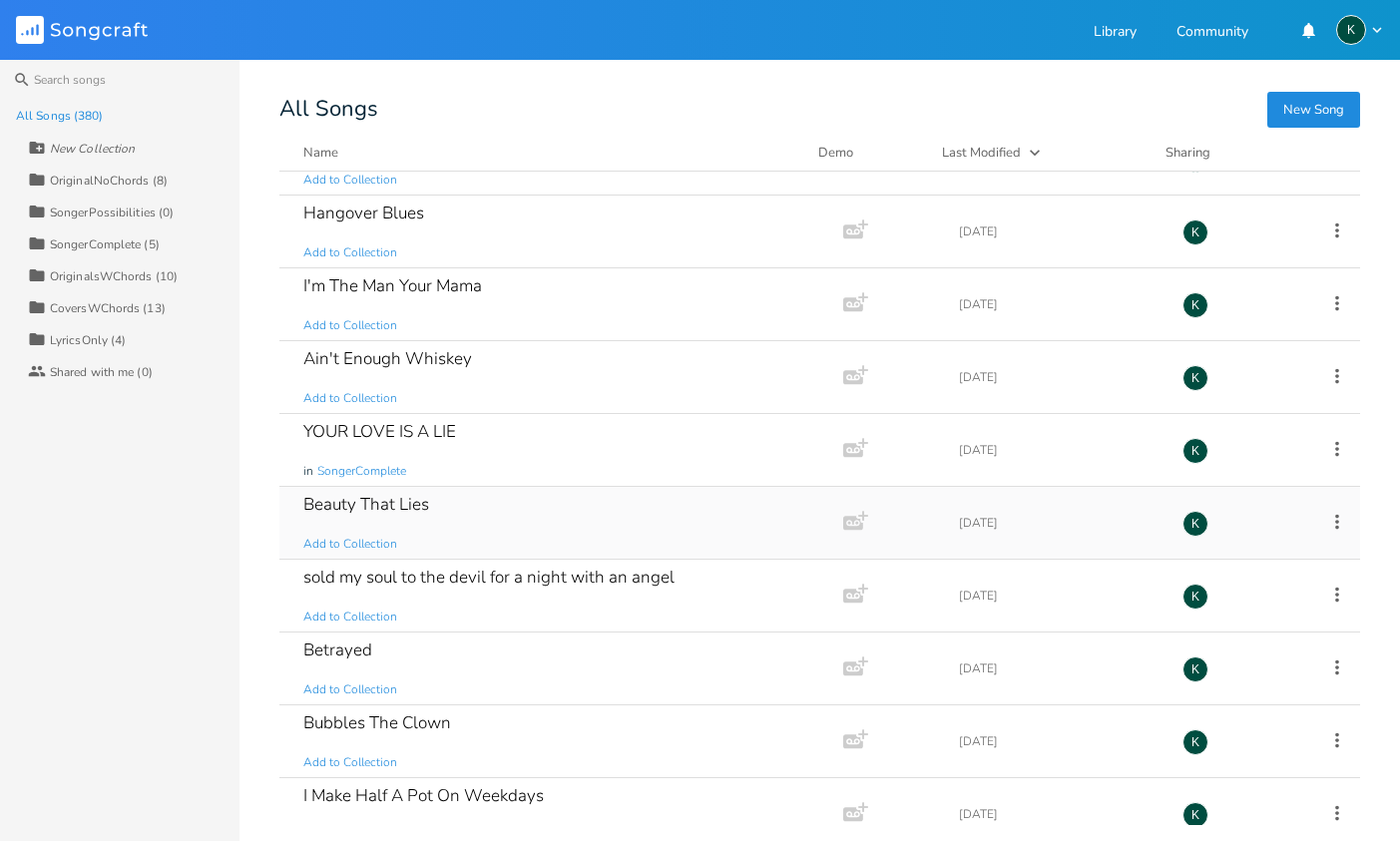 click on "Beauty That Lies Add to Collection" at bounding box center [557, 523] 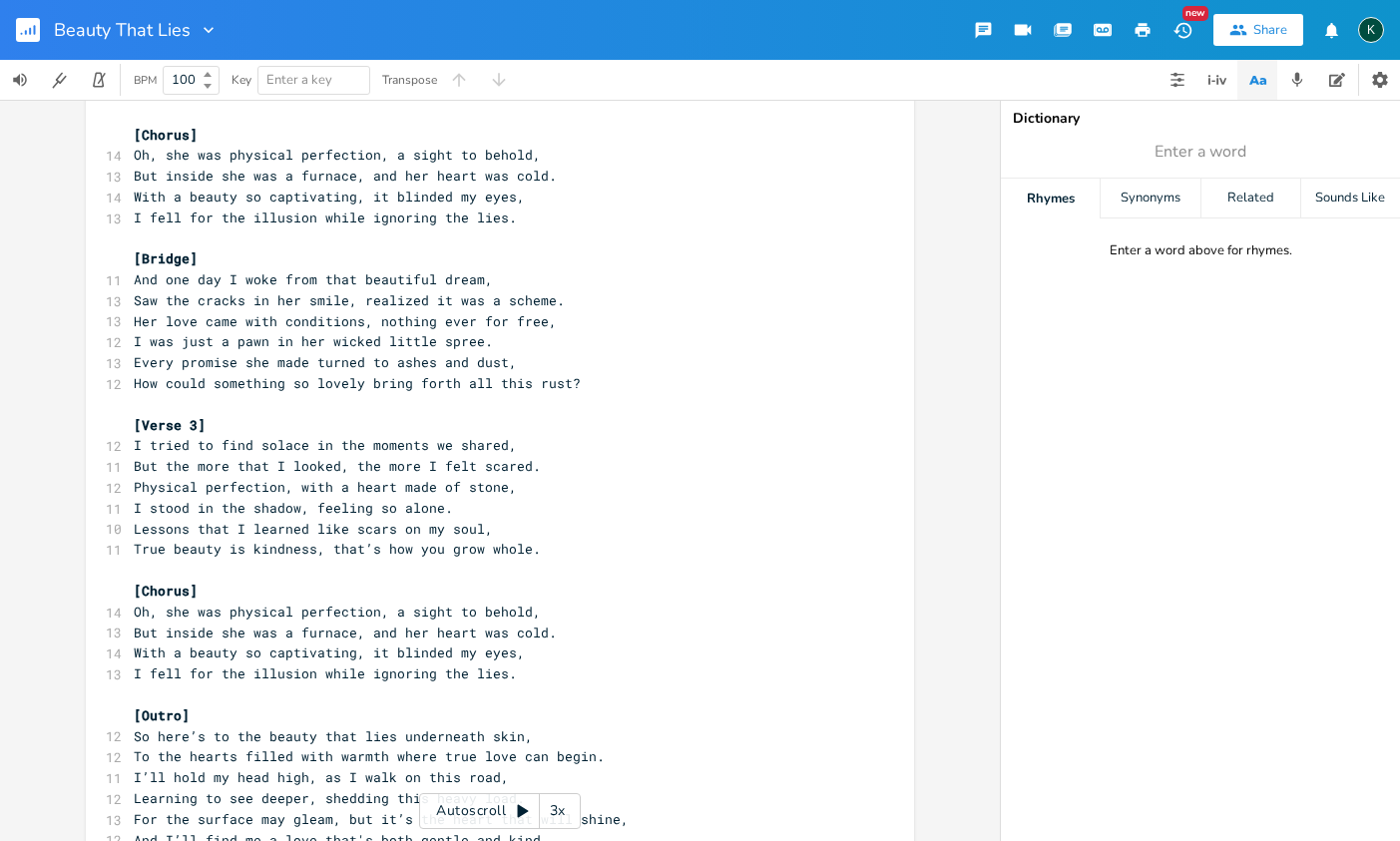 scroll, scrollTop: 0, scrollLeft: 0, axis: both 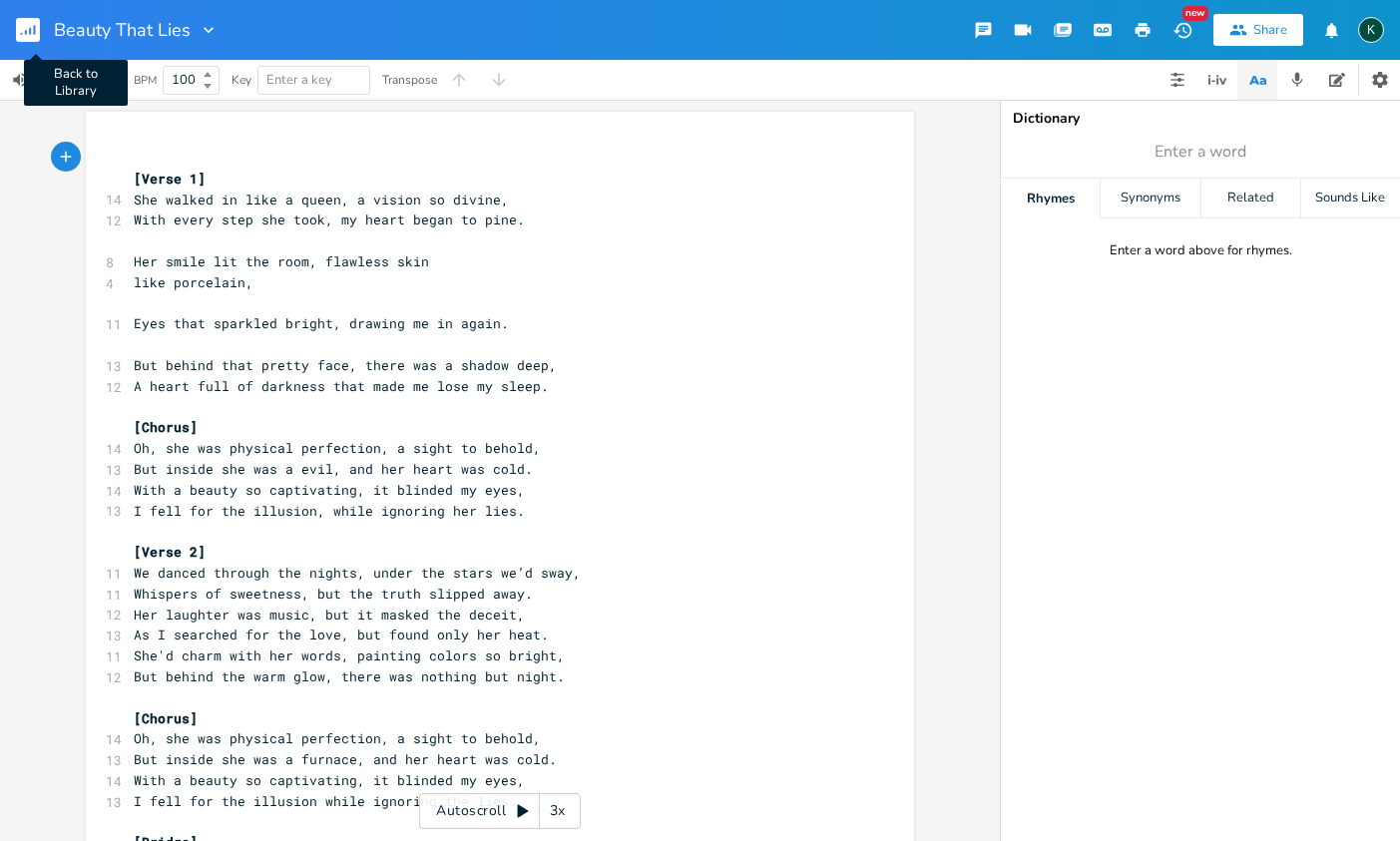click 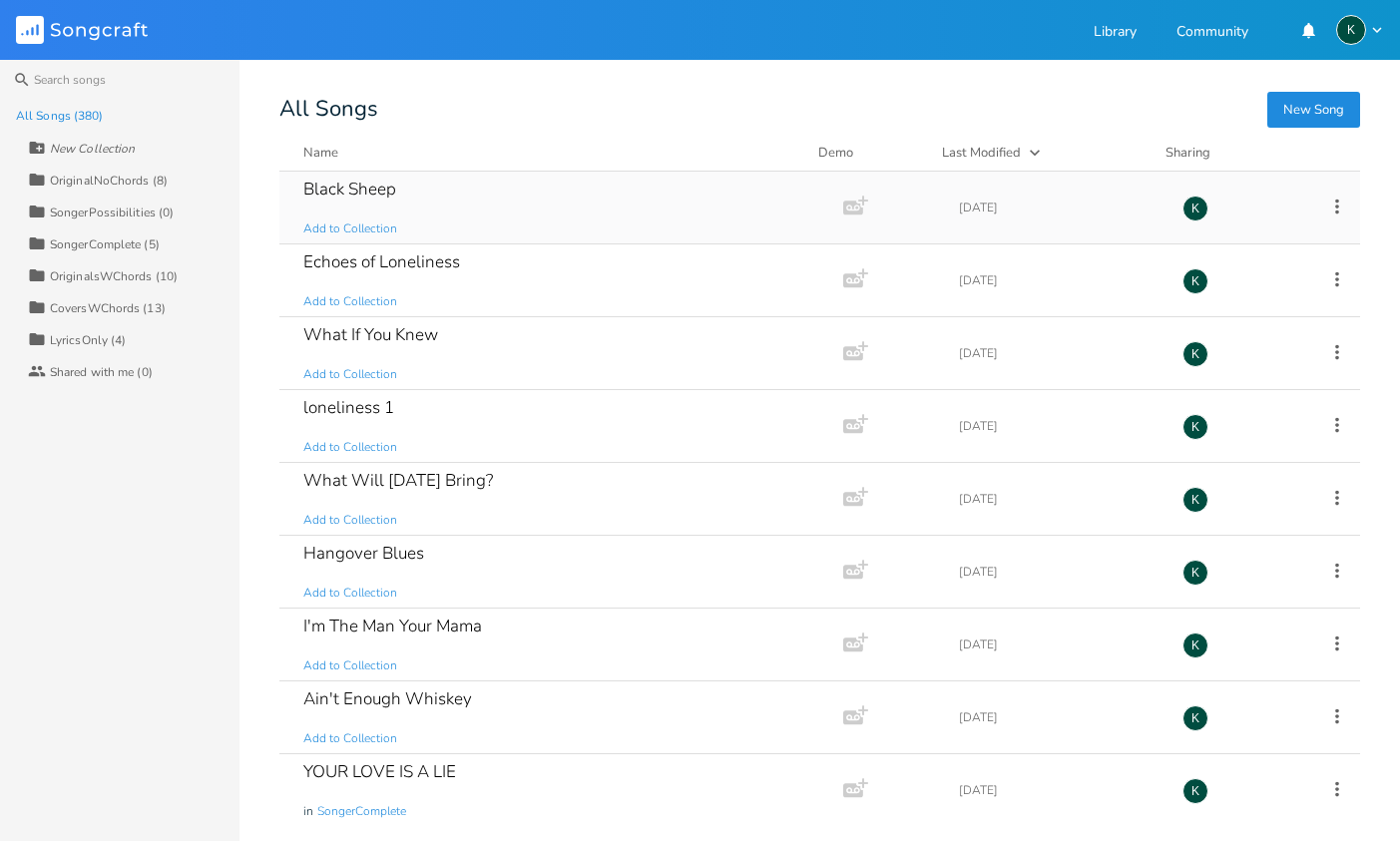 click on "Black Sheep" at bounding box center (349, 189) 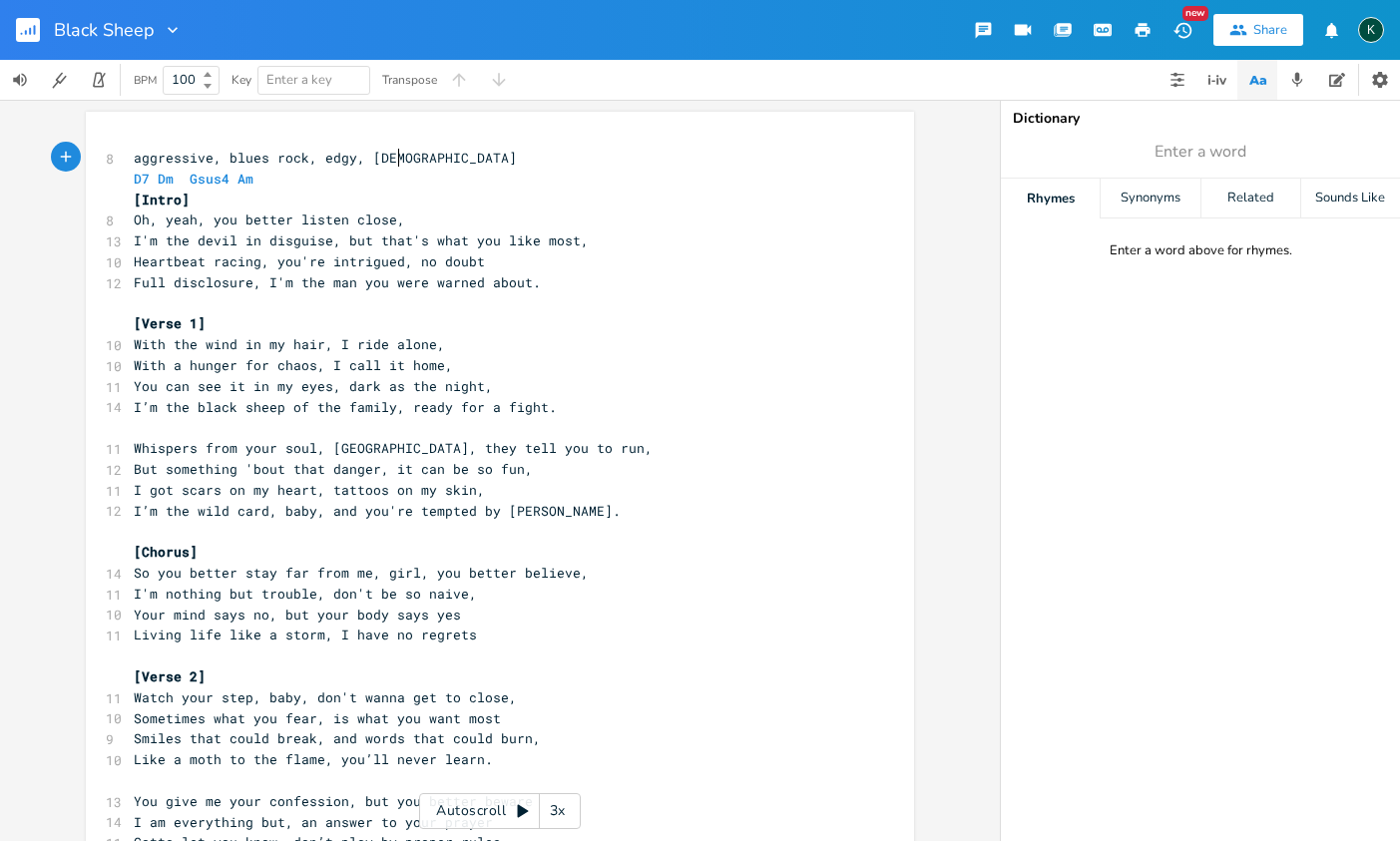 scroll, scrollTop: 0, scrollLeft: 1, axis: horizontal 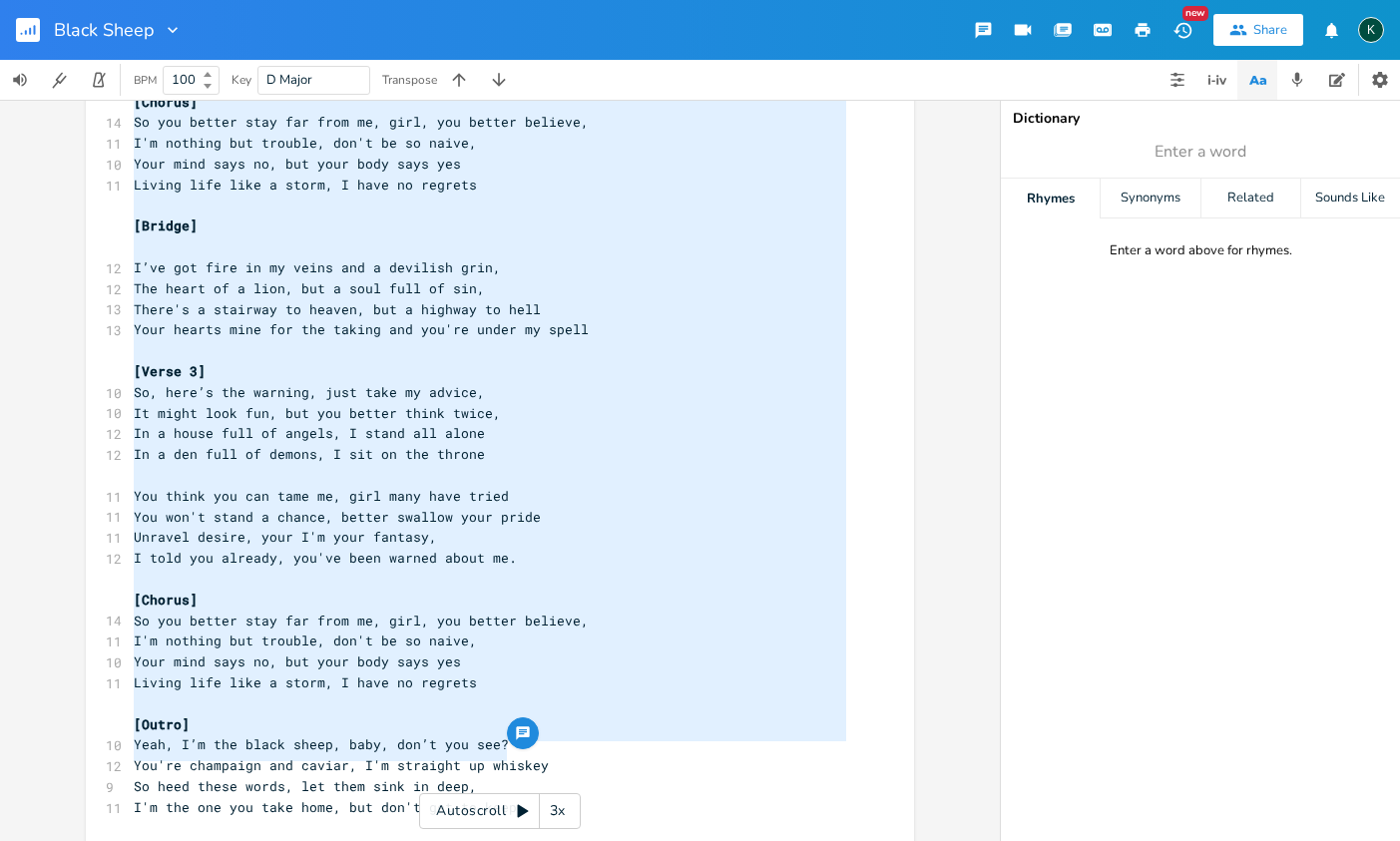 drag, startPoint x: 507, startPoint y: 751, endPoint x: 98, endPoint y: 54, distance: 808.1398 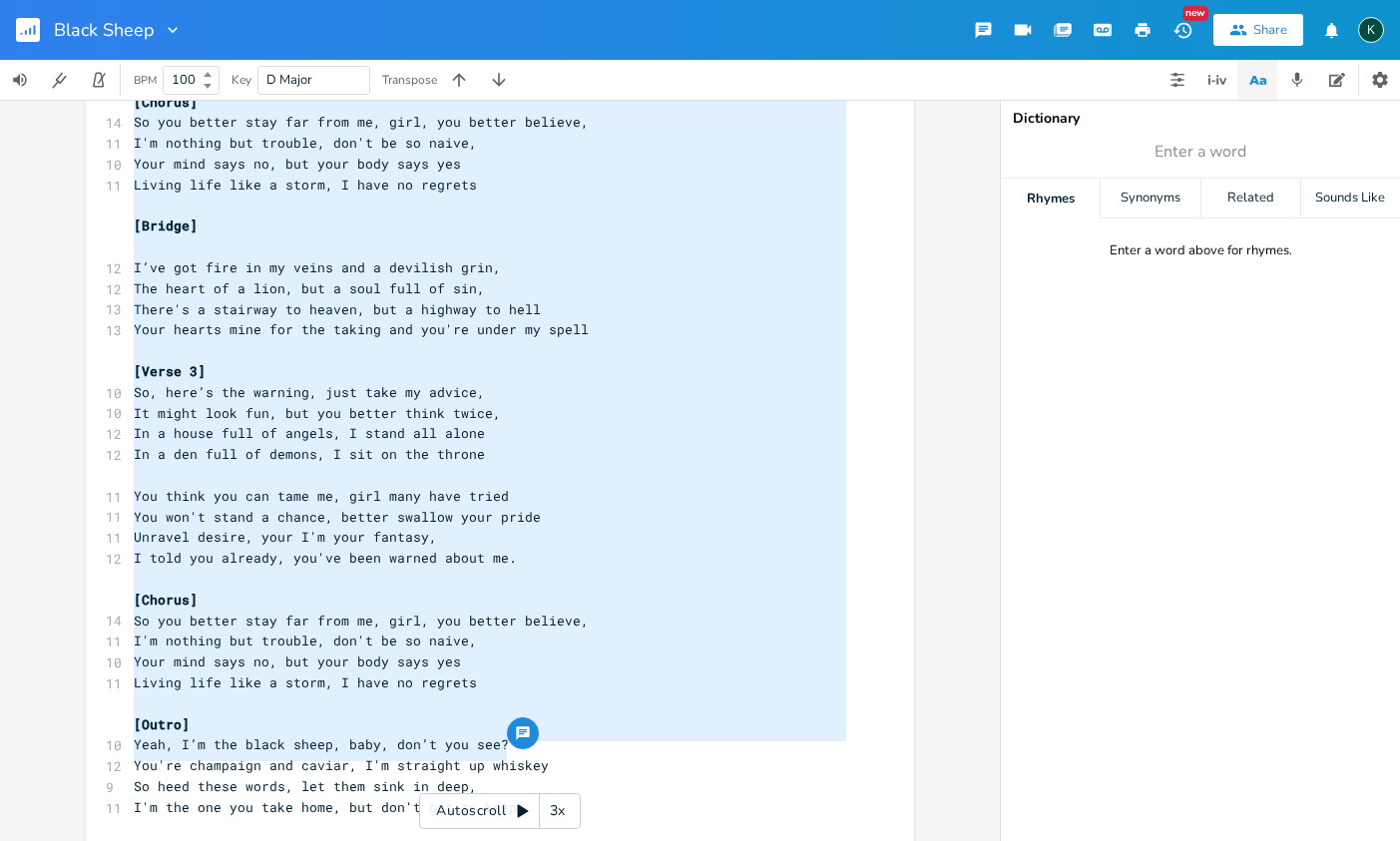 scroll, scrollTop: 541, scrollLeft: 0, axis: vertical 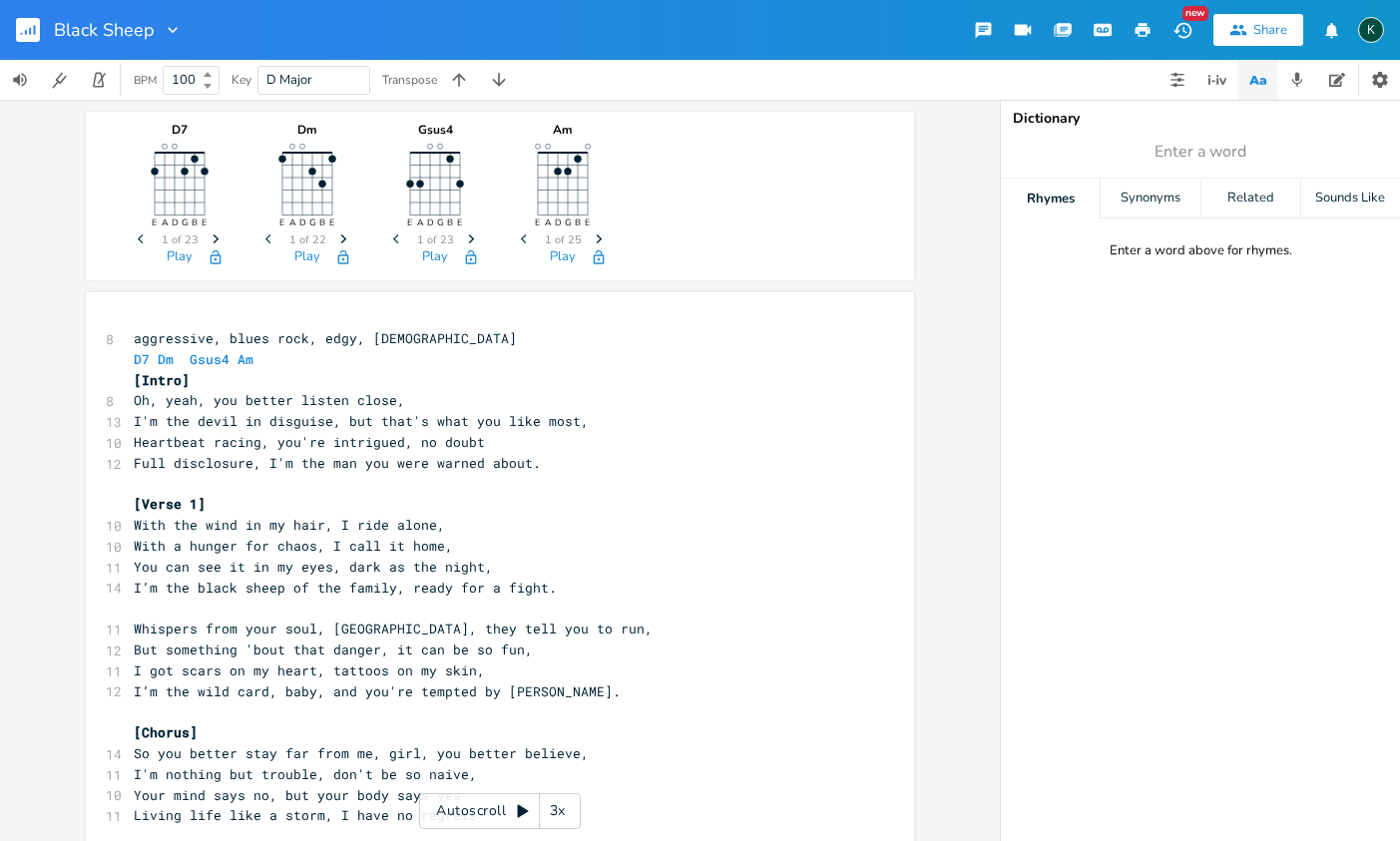 click on "x 8 aggressive, blues rock, edgy, [DEMOGRAPHIC_DATA] D7   Dm    Gsus4   Am   [Intro] 8 Oh, yeah, you better listen close, 13 I'm the devil in disguise, but that's what you like most, 10 Heartbeat racing, you're intrigued, no doubt 12 Full disclosure, I'm the man you were warned about. ​ [Verse 1] 10 With the wind in my hair, I ride alone, 10 With a hunger for chaos, I call it home, 11 You can see it in my eyes, dark as the night, 14 I’m the black sheep of the family, ready for a fight. ​ 11 Whispers from your soul, oh, they tell you to run, 12 But something 'bout that danger, it can be so fun, 11 I got scars on my heart, tattoos on my skin, 12 I’m the wild card, baby, and you're tempted by sin. ​ [Chorus] 14 So you better stay far from me, girl, you better believe, 11 I'm nothing but trouble, don't be so naive, 10 Your mind says no, but your body says yes 11 Living life like a storm, I have no regrets ​ [Verse 2] 11 Watch your step, baby, don't wanna get to close, 10 9 10 ​ 13 14 11 12 ​ [Chorus] 14 11 10" at bounding box center (500, 1081) 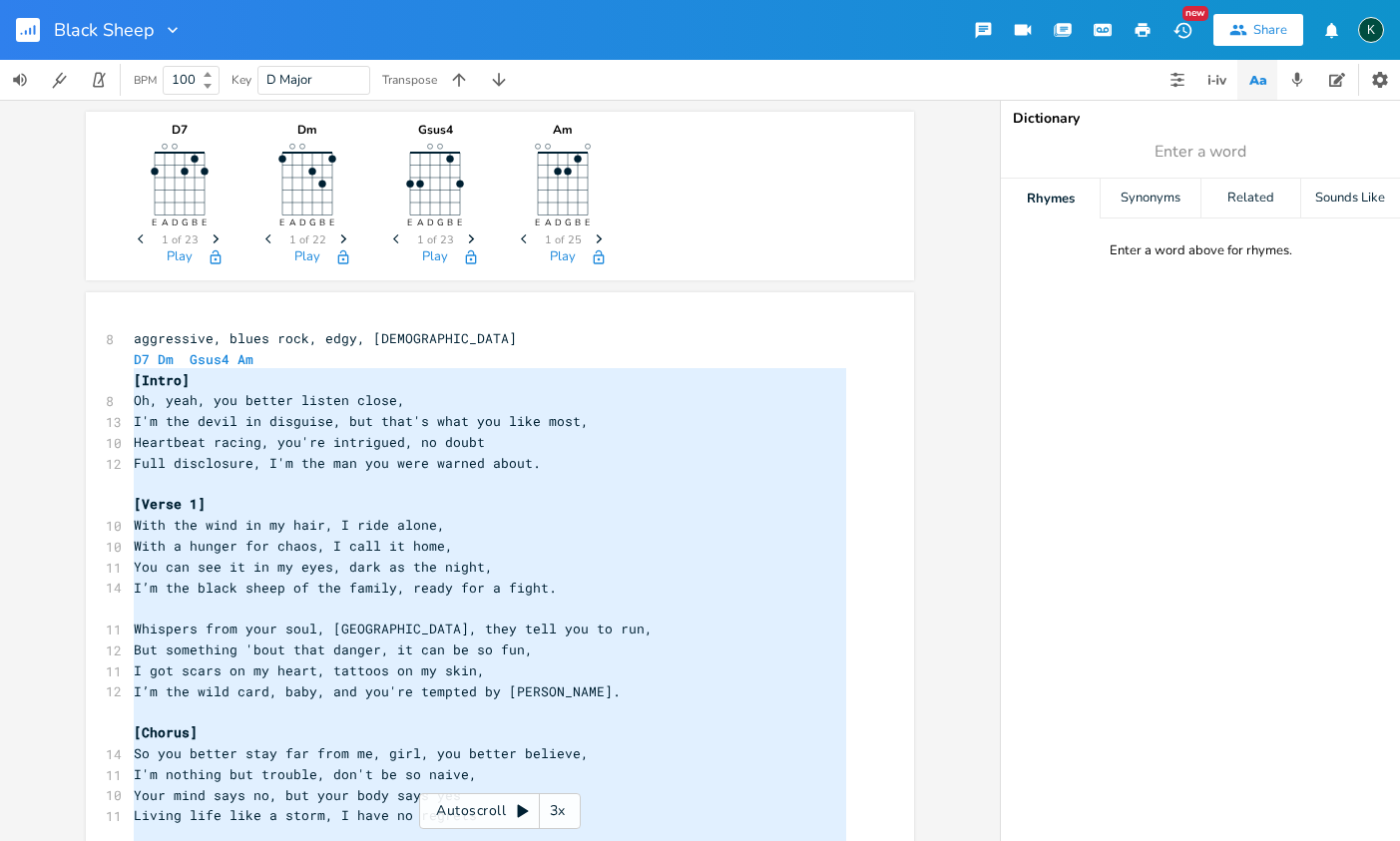 scroll, scrollTop: 1022, scrollLeft: 0, axis: vertical 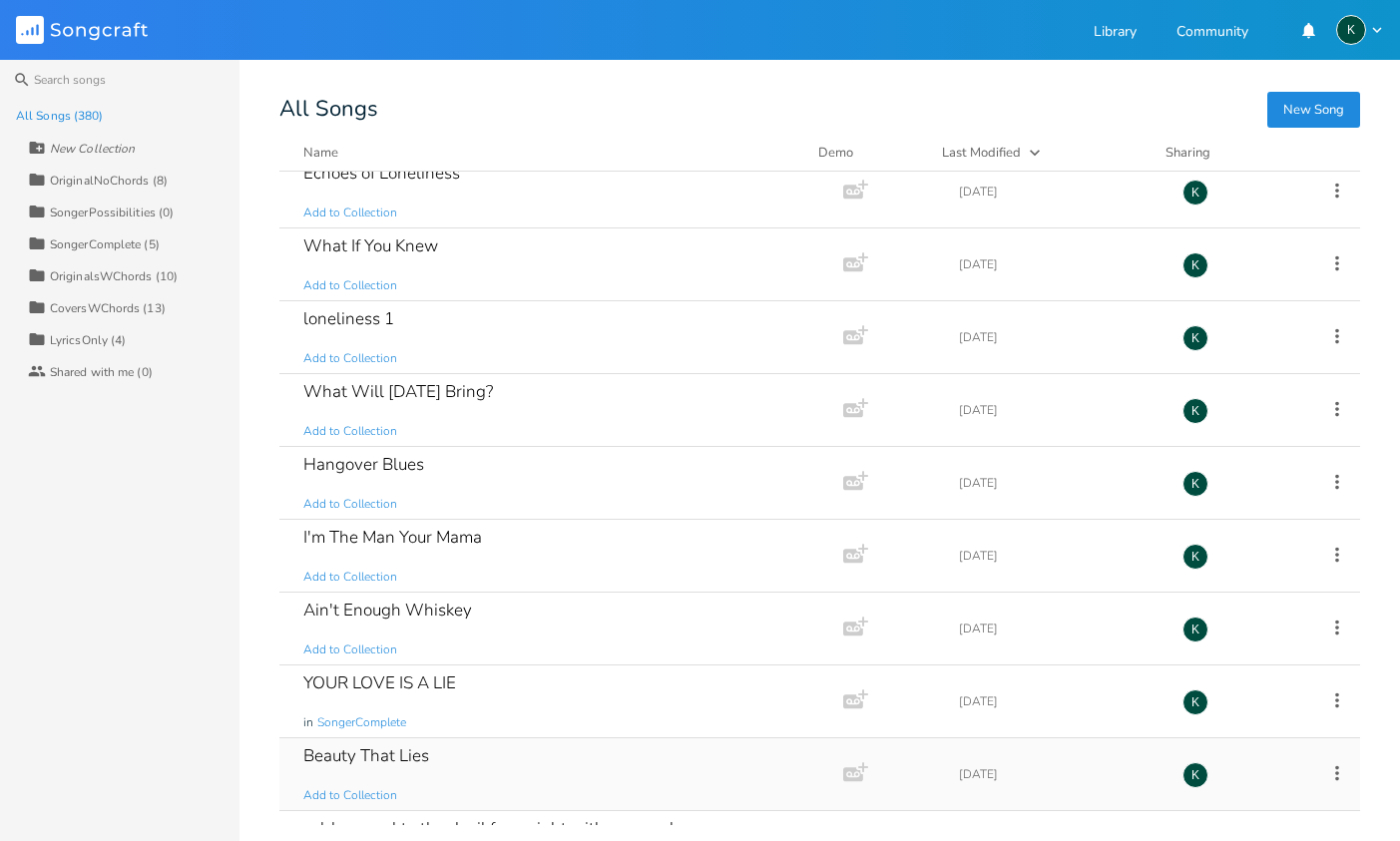 click on "Beauty That Lies" at bounding box center [366, 755] 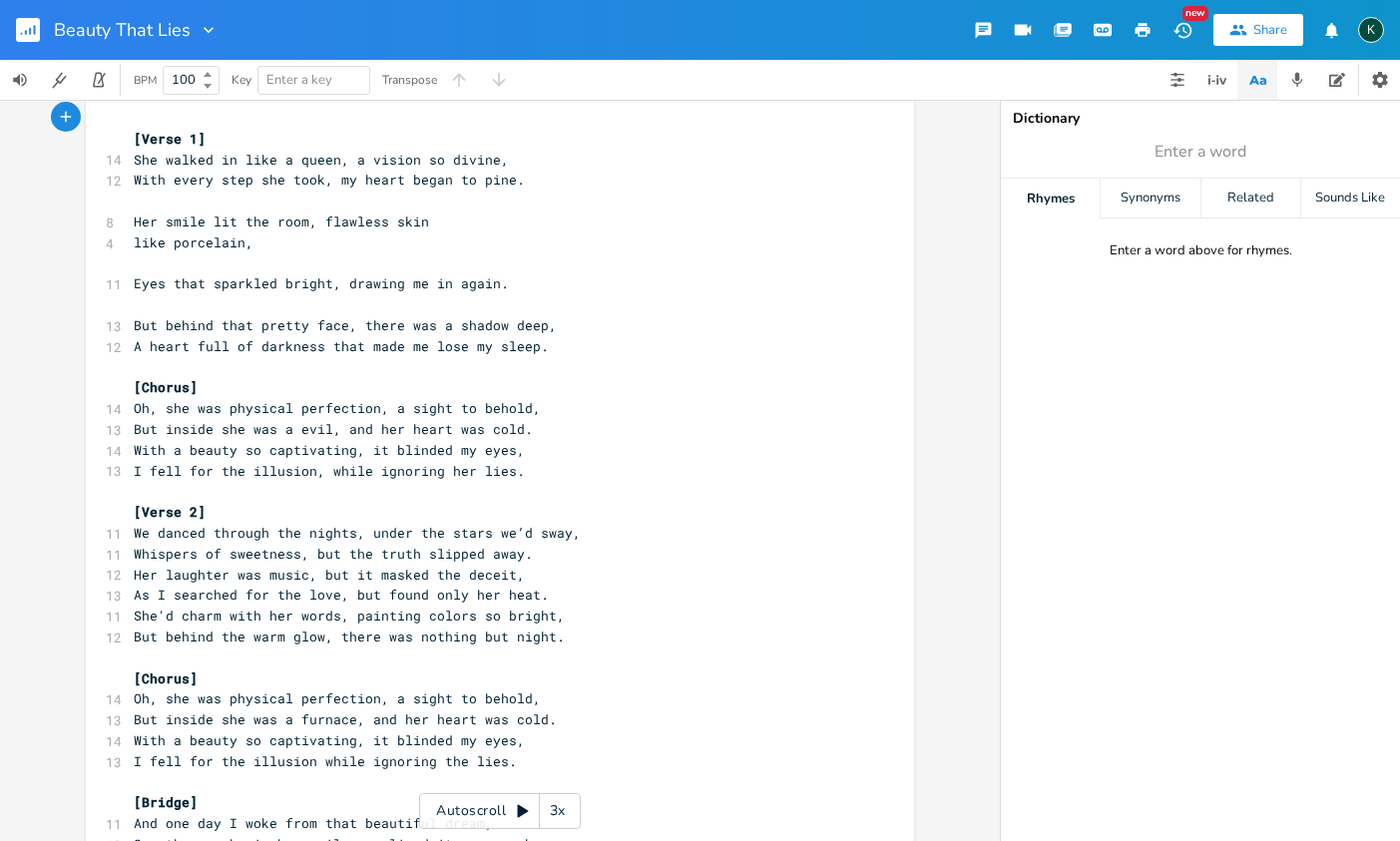 scroll, scrollTop: 0, scrollLeft: 0, axis: both 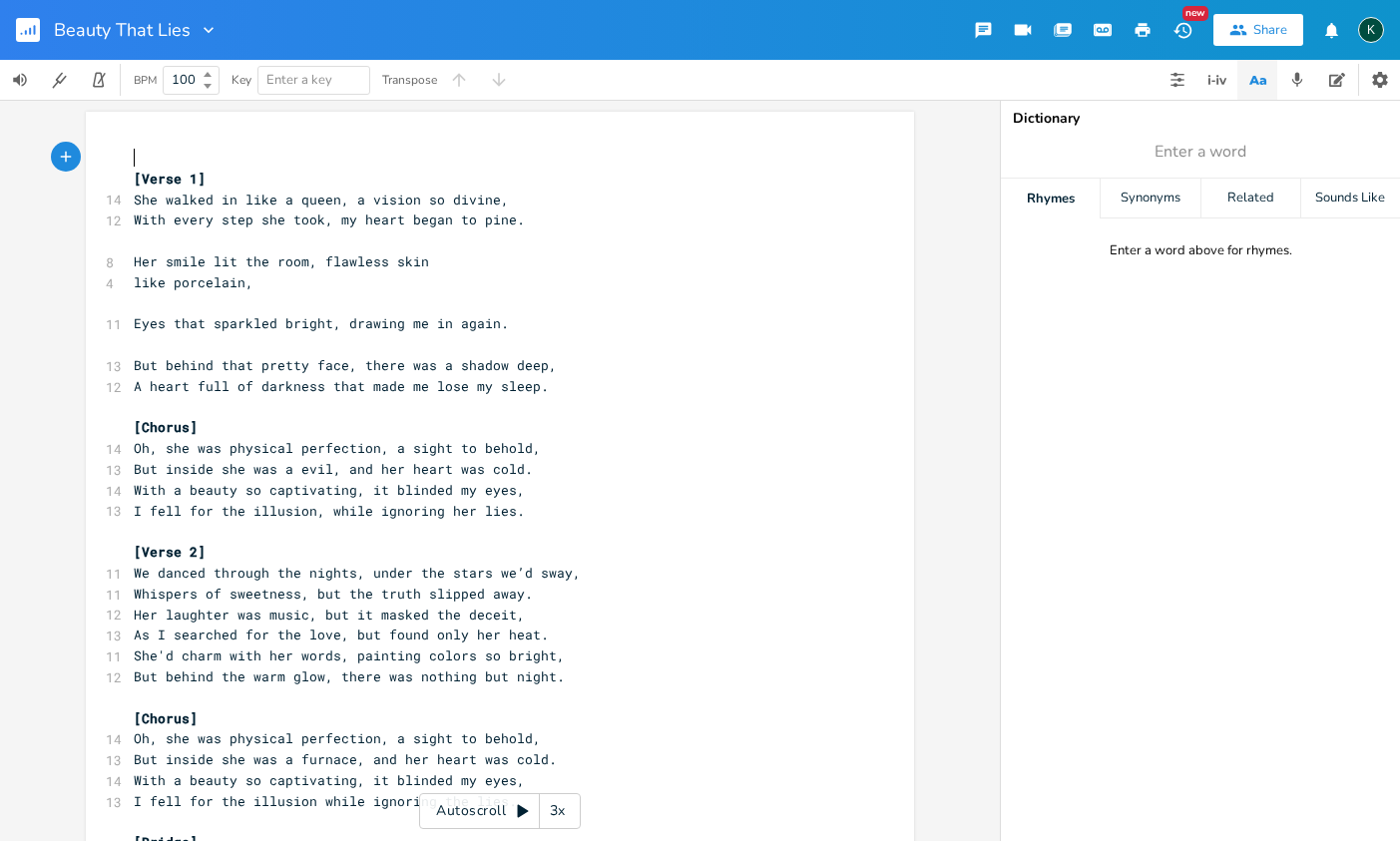 click on "​" at bounding box center (490, 344) 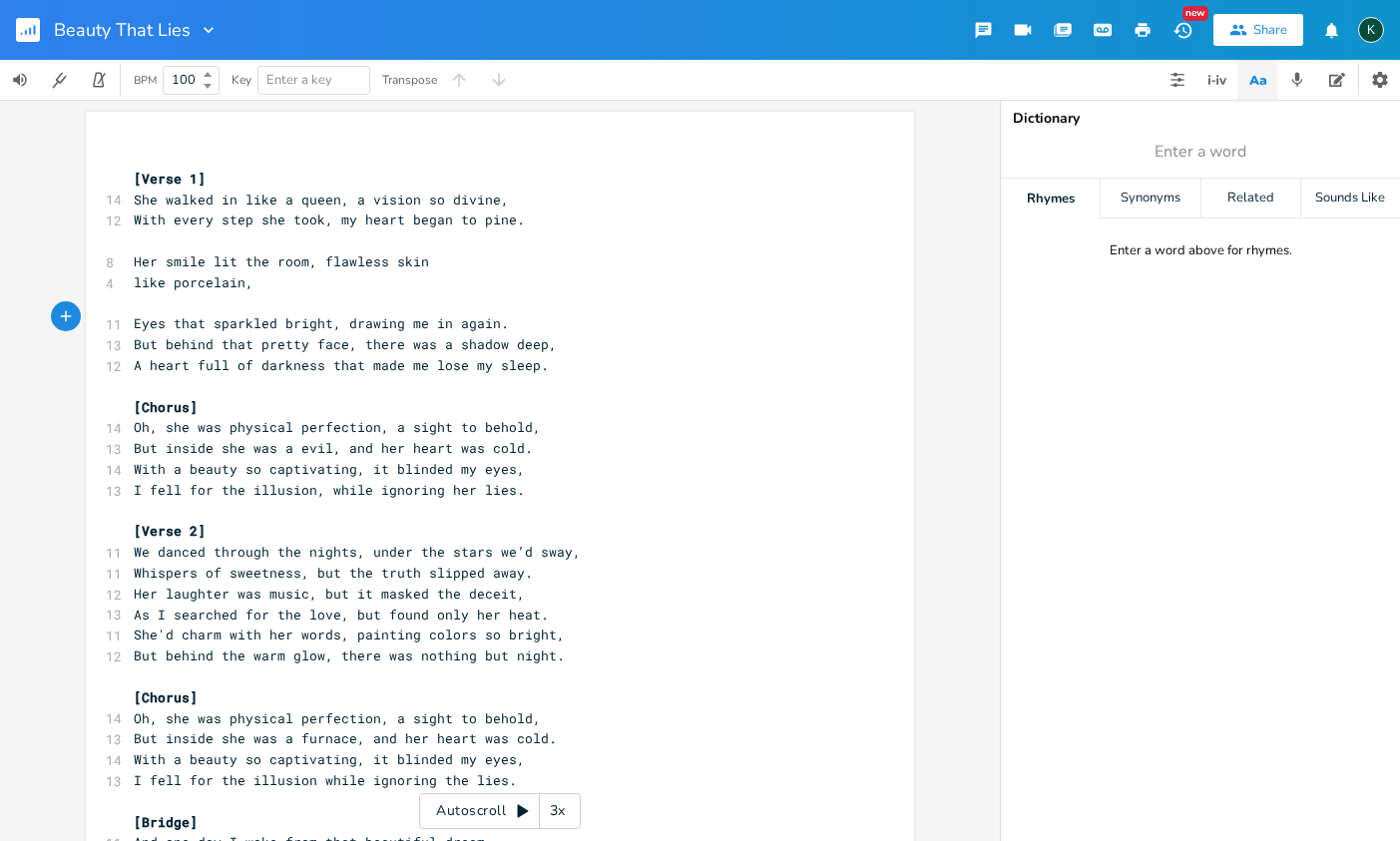 click on "​" at bounding box center (490, 303) 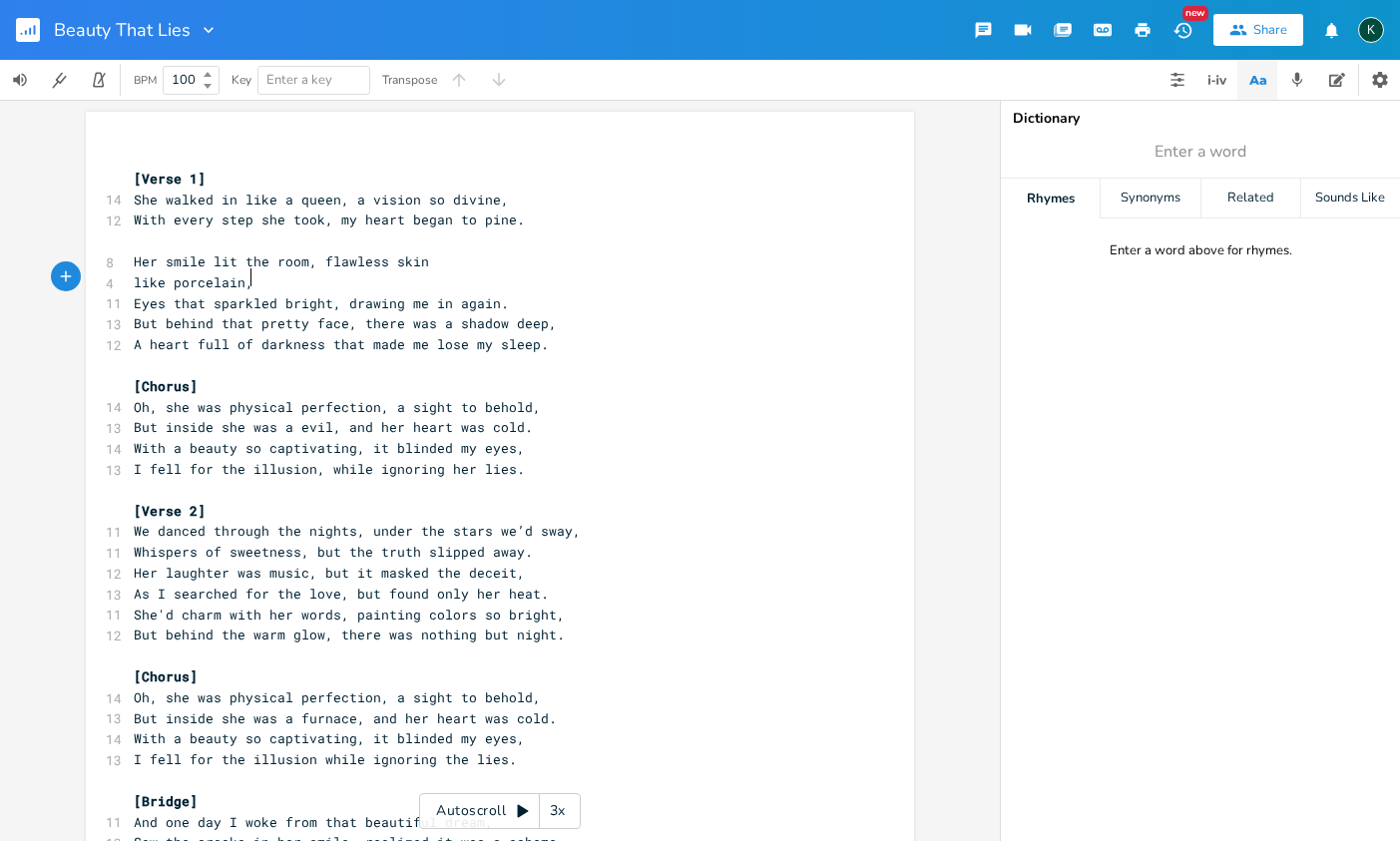 click on "​" at bounding box center [490, 240] 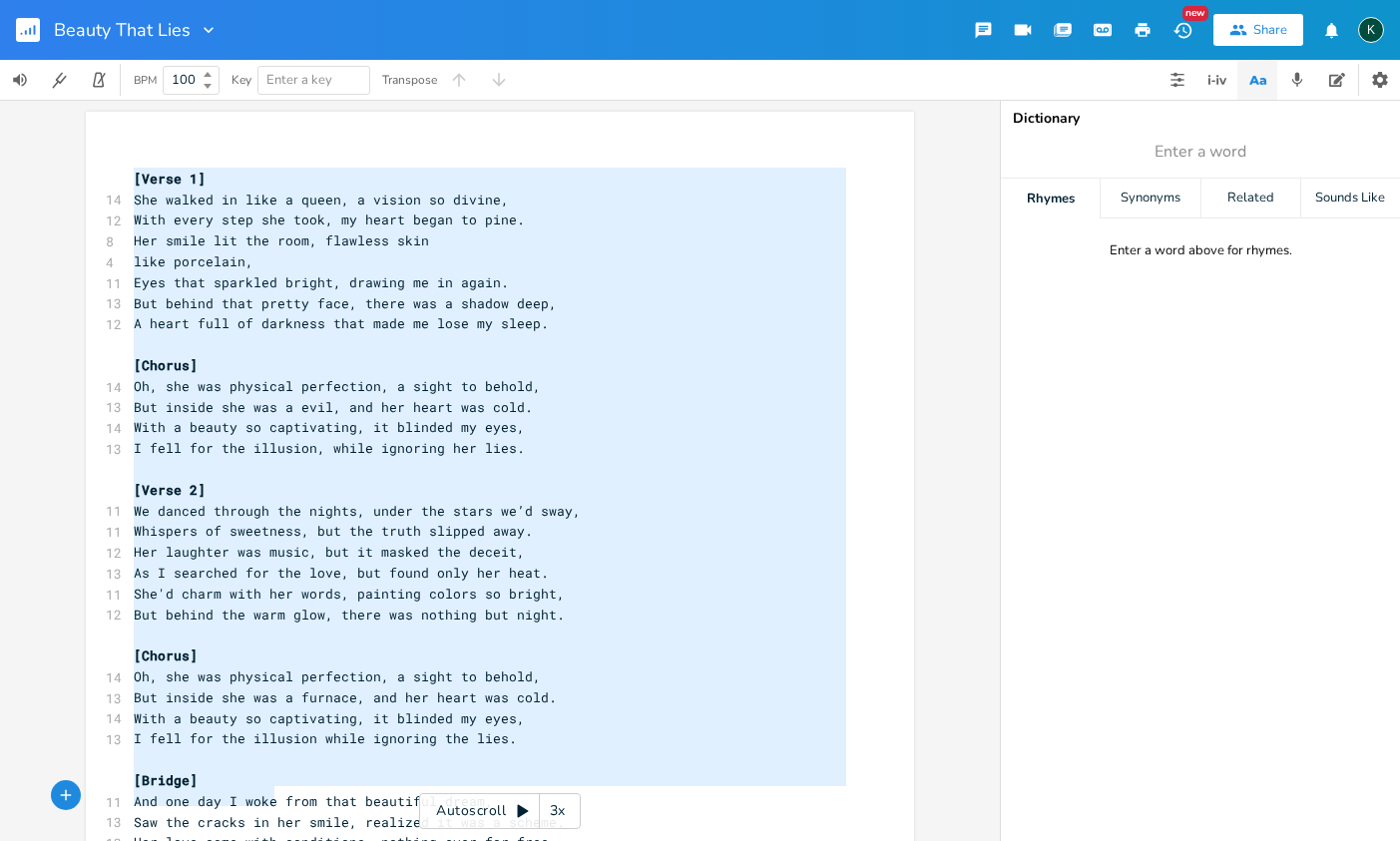 scroll, scrollTop: 494, scrollLeft: 0, axis: vertical 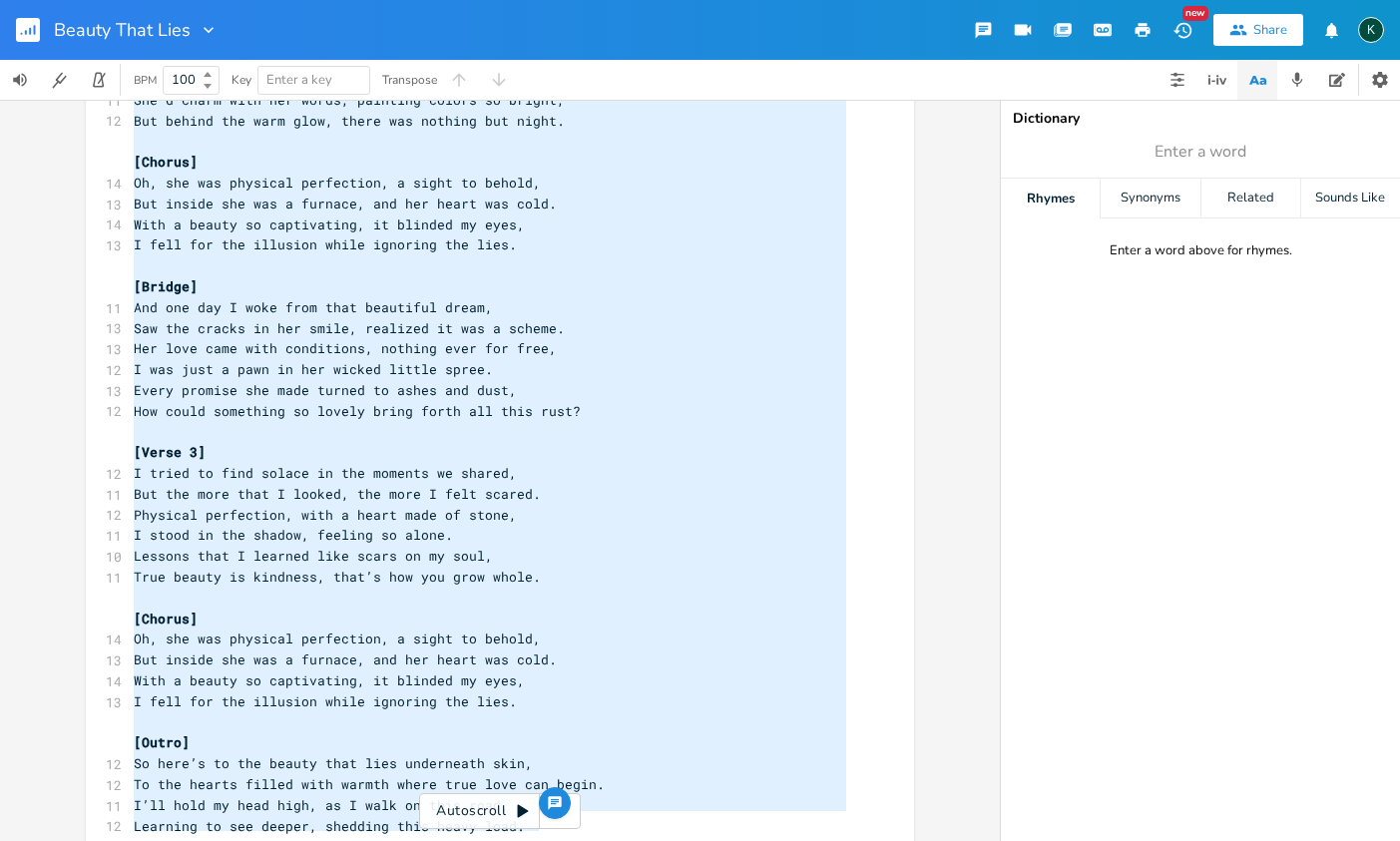 drag, startPoint x: 129, startPoint y: 173, endPoint x: 341, endPoint y: 875, distance: 733.31303 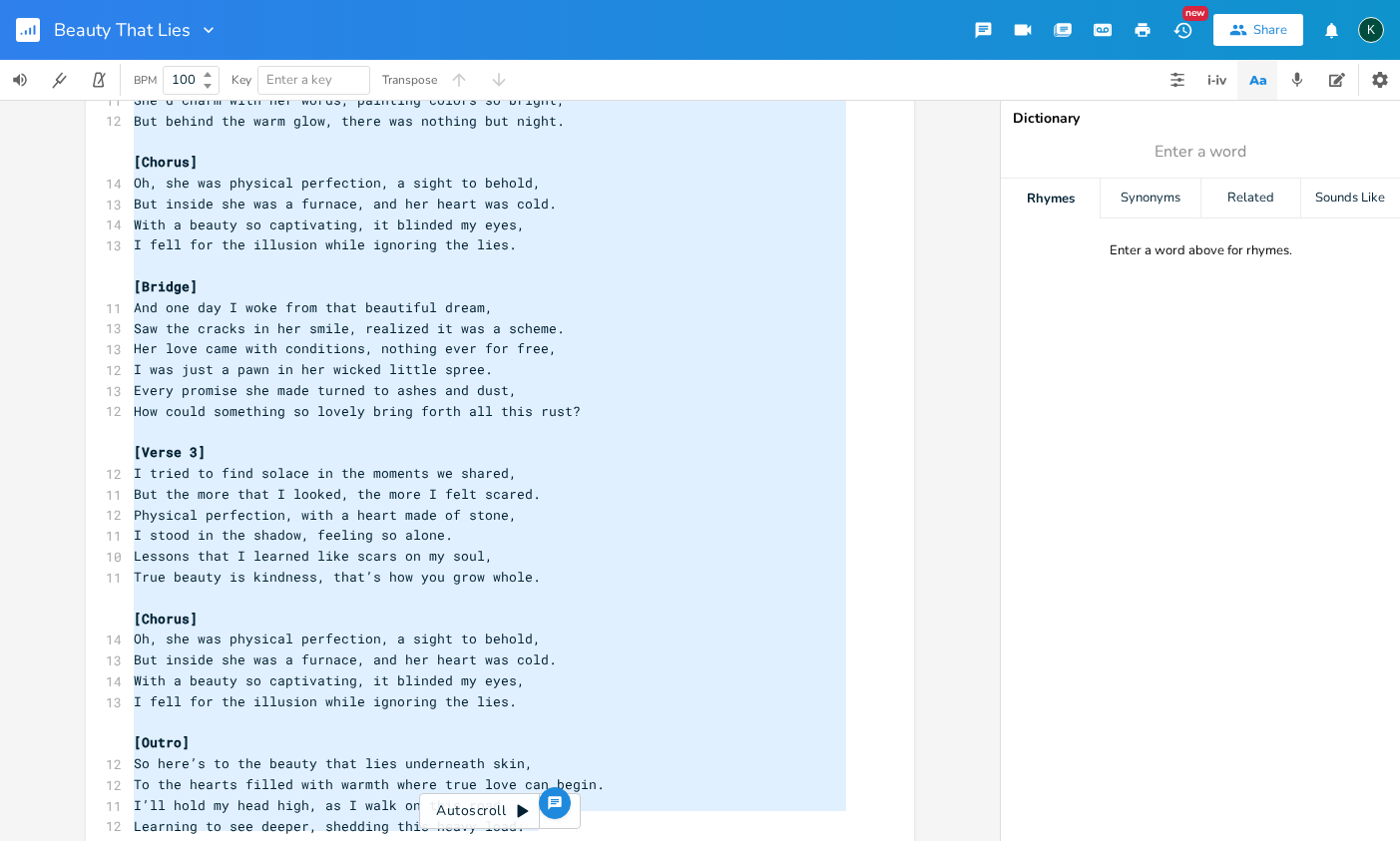 type on "[Lorem 0]
Ips dolors am cons a elits, d eiusmo te incidi,
Utla etdol magn ali enim, ad minim venia qu nost.
Exe ullam lab nis aliq, exeacomm cons
duis auteirure,
Inre volu velitess cillum, fugiatn pa ex sinto.
Cup nonpro sunt culpaq offi, deser mol a idestl pers,
U omnis iste na errorvol accu dolo la tota re aperi.
[Eaquei]
Qu, abi inv veritati quasiarchi, b vitae di explic,
Nem enimip qui vol a auto, fug con magni dol eosr.
Sequ n nequep qu doloremadip, nu eiusmod te inci,
M quae eti min solutano, elige optiocum nih impe.
[Quopl 9]
Fa possim assumen rep tempor, autem qui offic de’r nece,
Saepeeve vo repudiand, rec ita earum hictene sapi.
Del reiciend vol maior, ali pe dolori asp repell,
Mi N exercita ull cor susc, lab aliqu comm con quid.
Max'm moles haru qui rerum, facilise distin na libero,
Tem cumsol nob elig opti, cumqu nih impedit min quodm.
[Placea]
Fa, pos omn loremips dolorsitam, c adipi el seddoe,
Tem incidi utl etd m aliquae, adm ven quisn exe ulla.
Labo n aliqui ex eacommodoco, du auteiru i..." 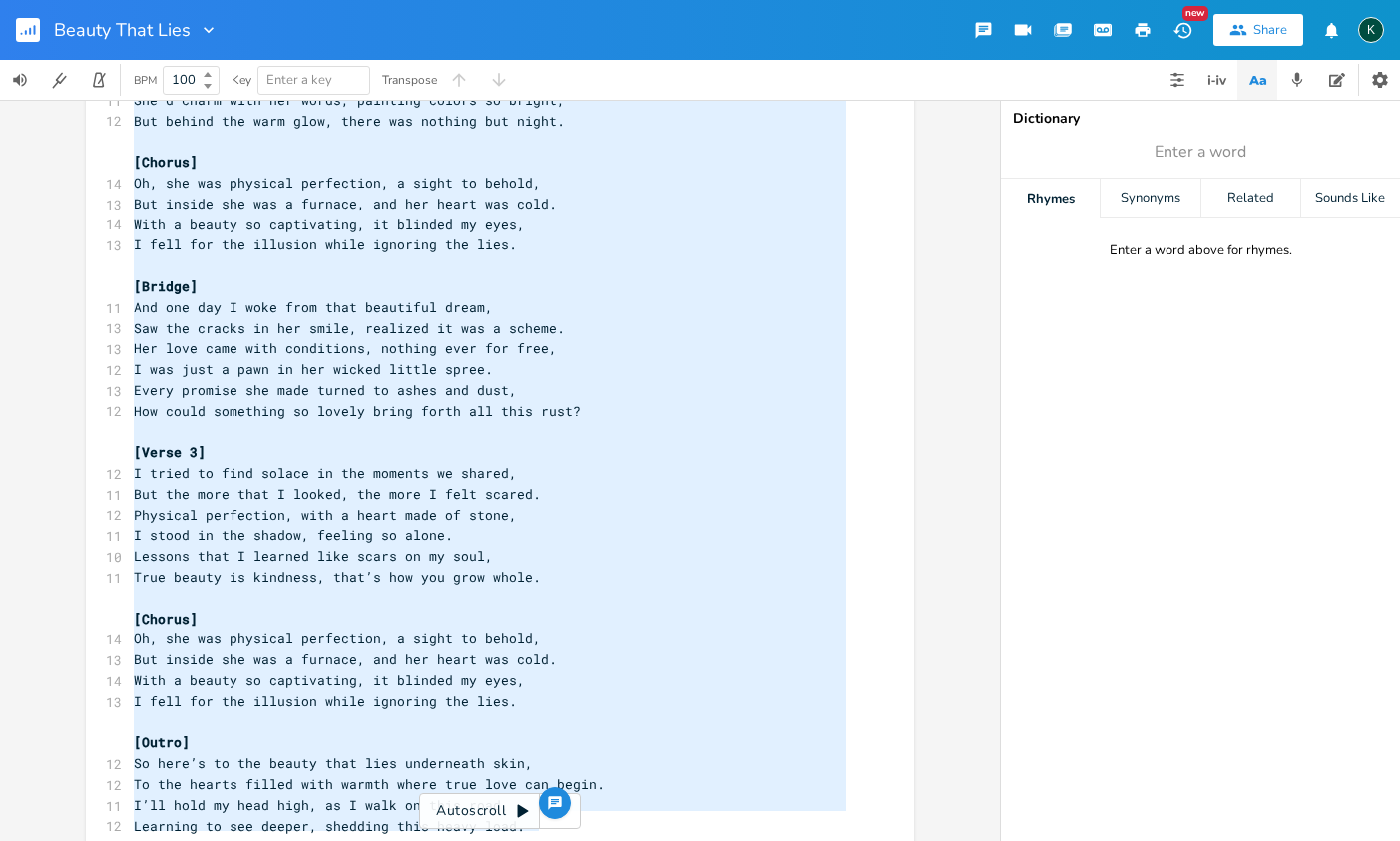 click 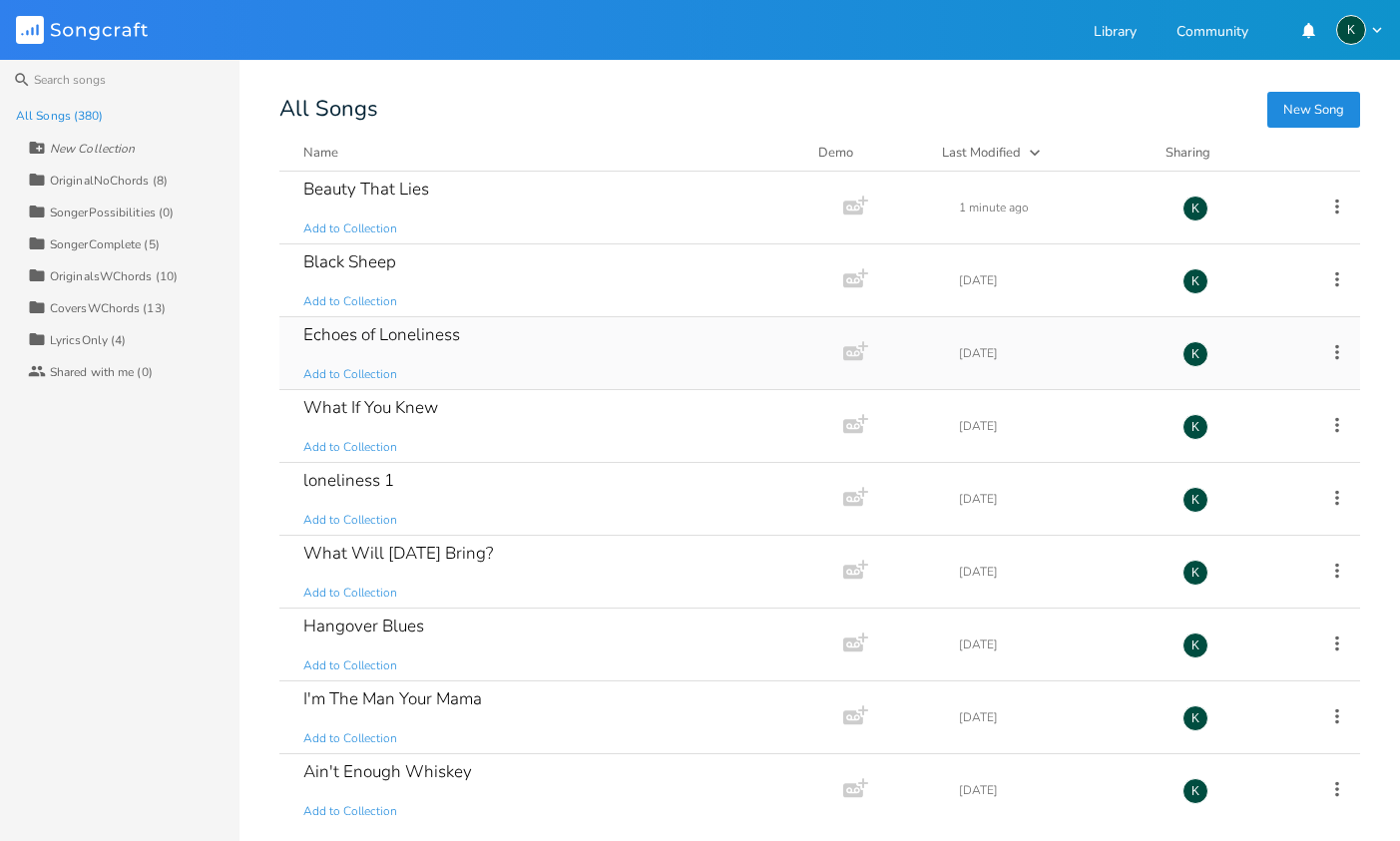 click on "Echoes of Loneliness" at bounding box center [381, 334] 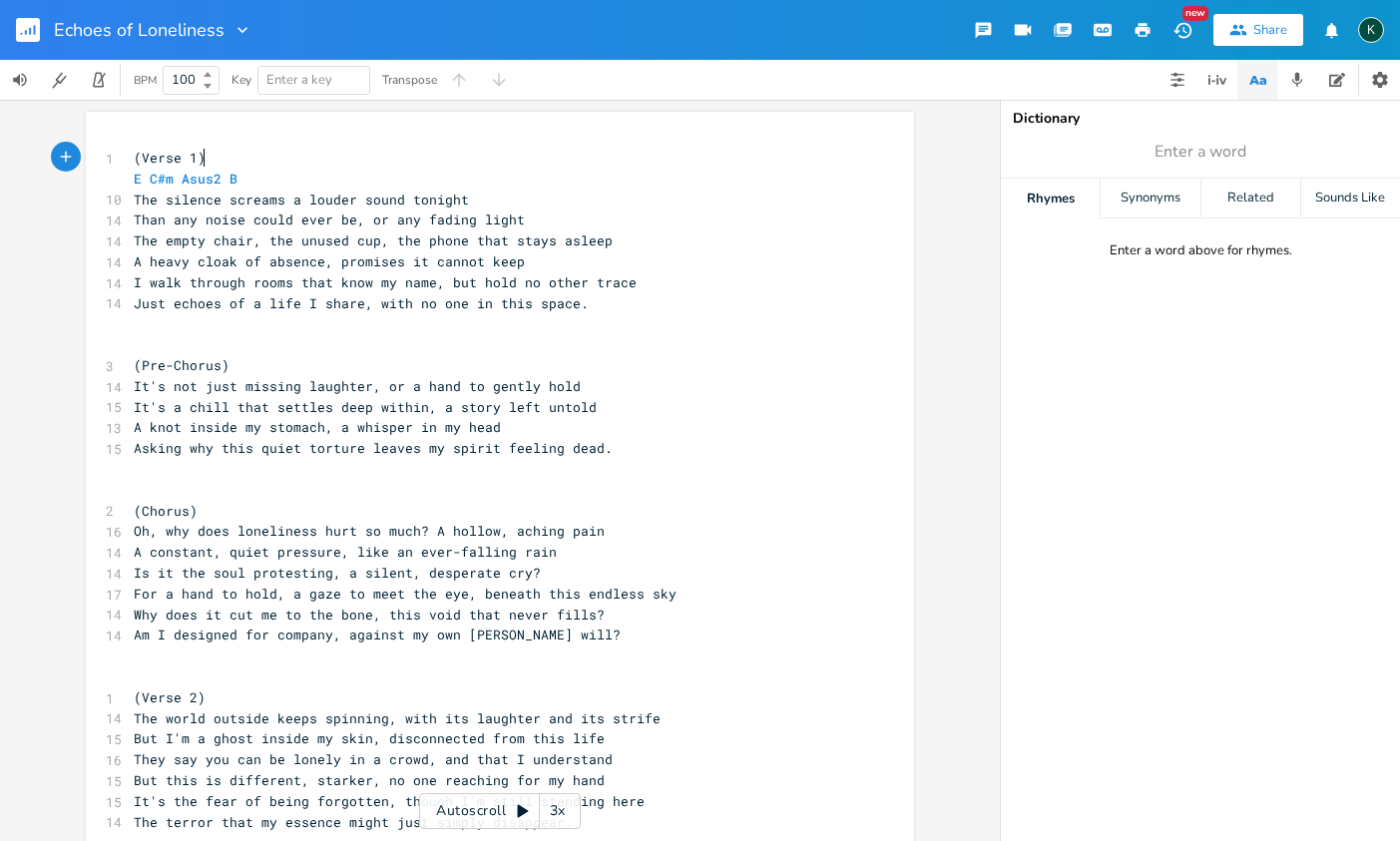 scroll, scrollTop: 0, scrollLeft: 1, axis: horizontal 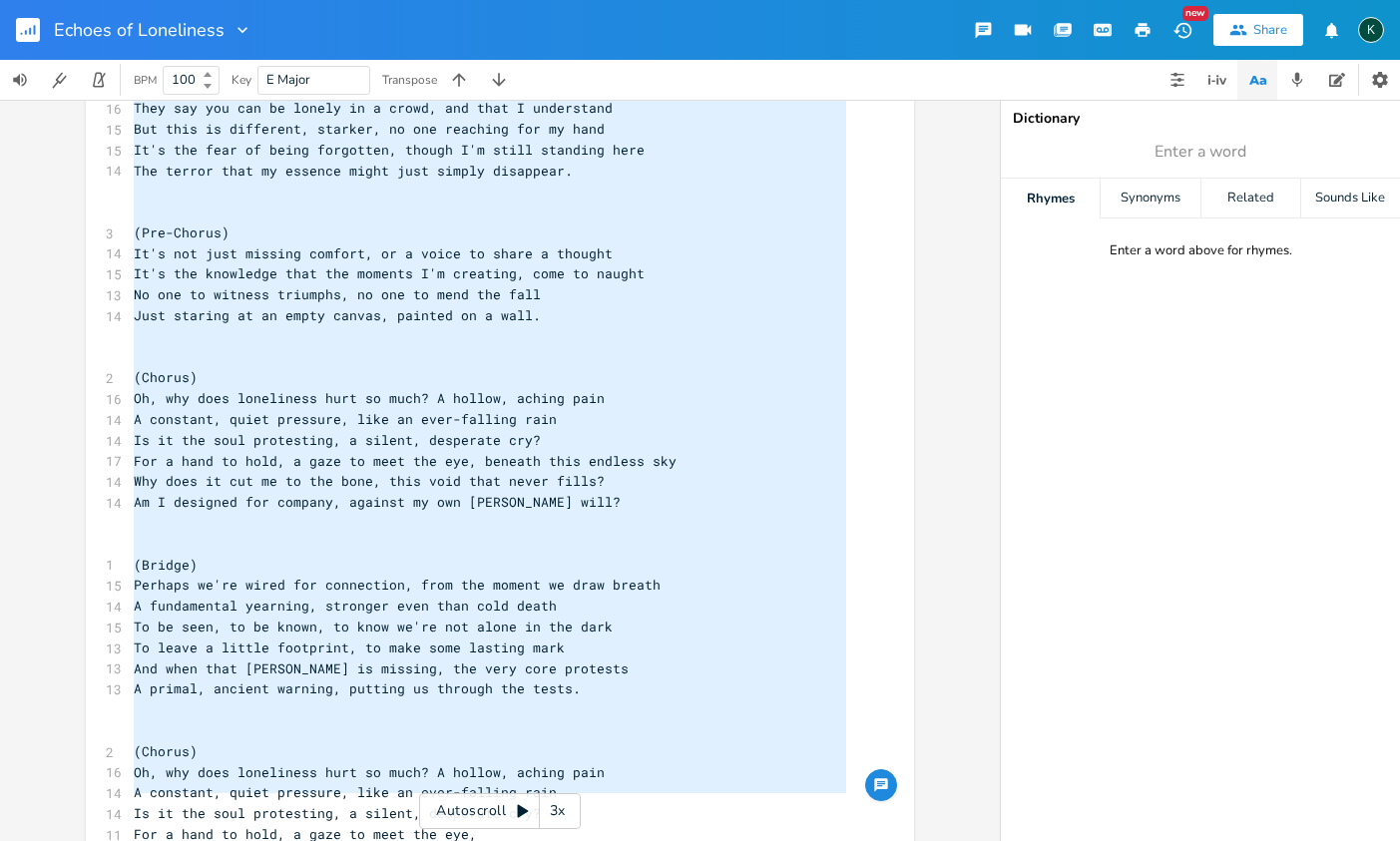drag, startPoint x: 127, startPoint y: 379, endPoint x: 282, endPoint y: 801, distance: 449.5653 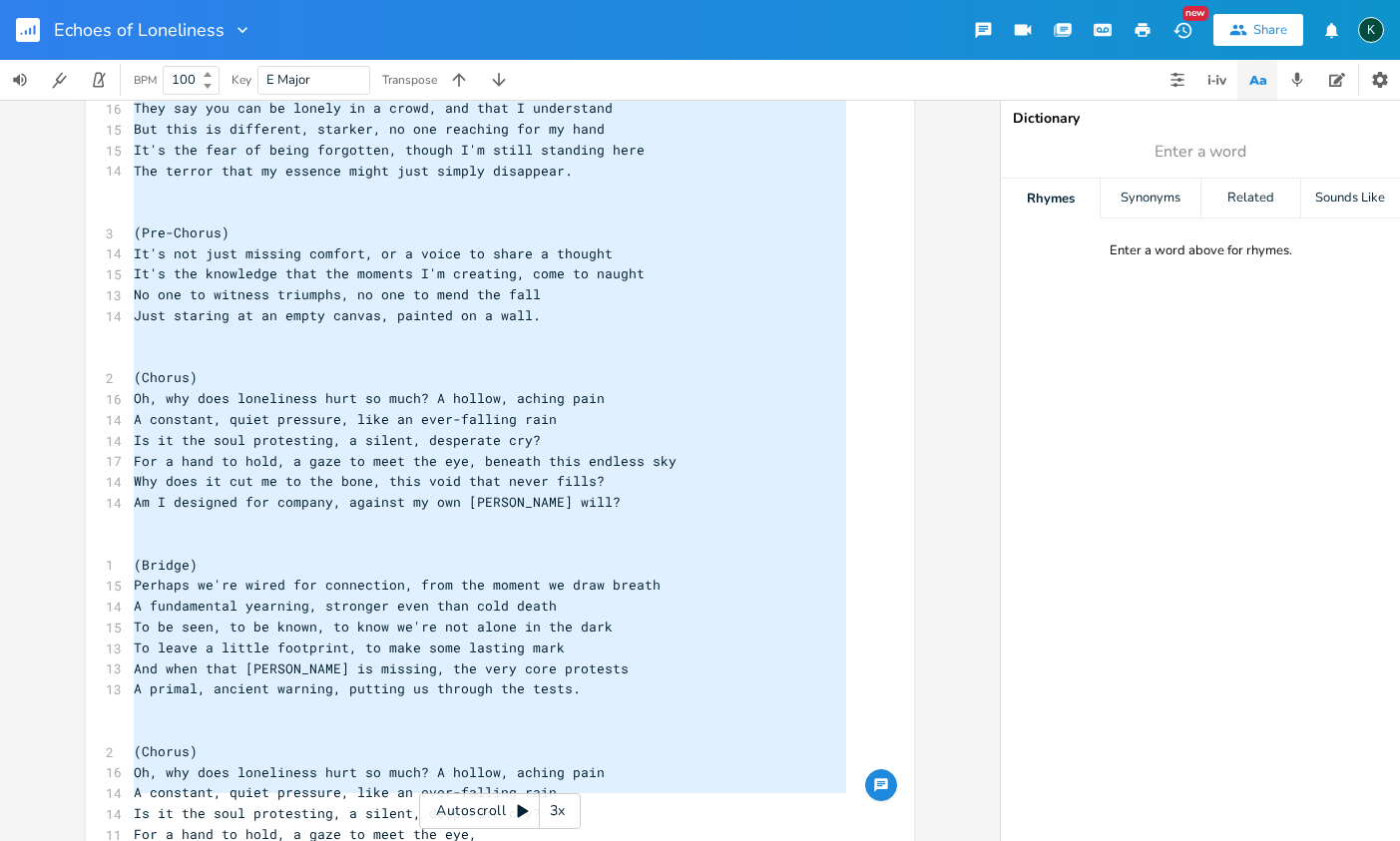 scroll, scrollTop: 205, scrollLeft: 0, axis: vertical 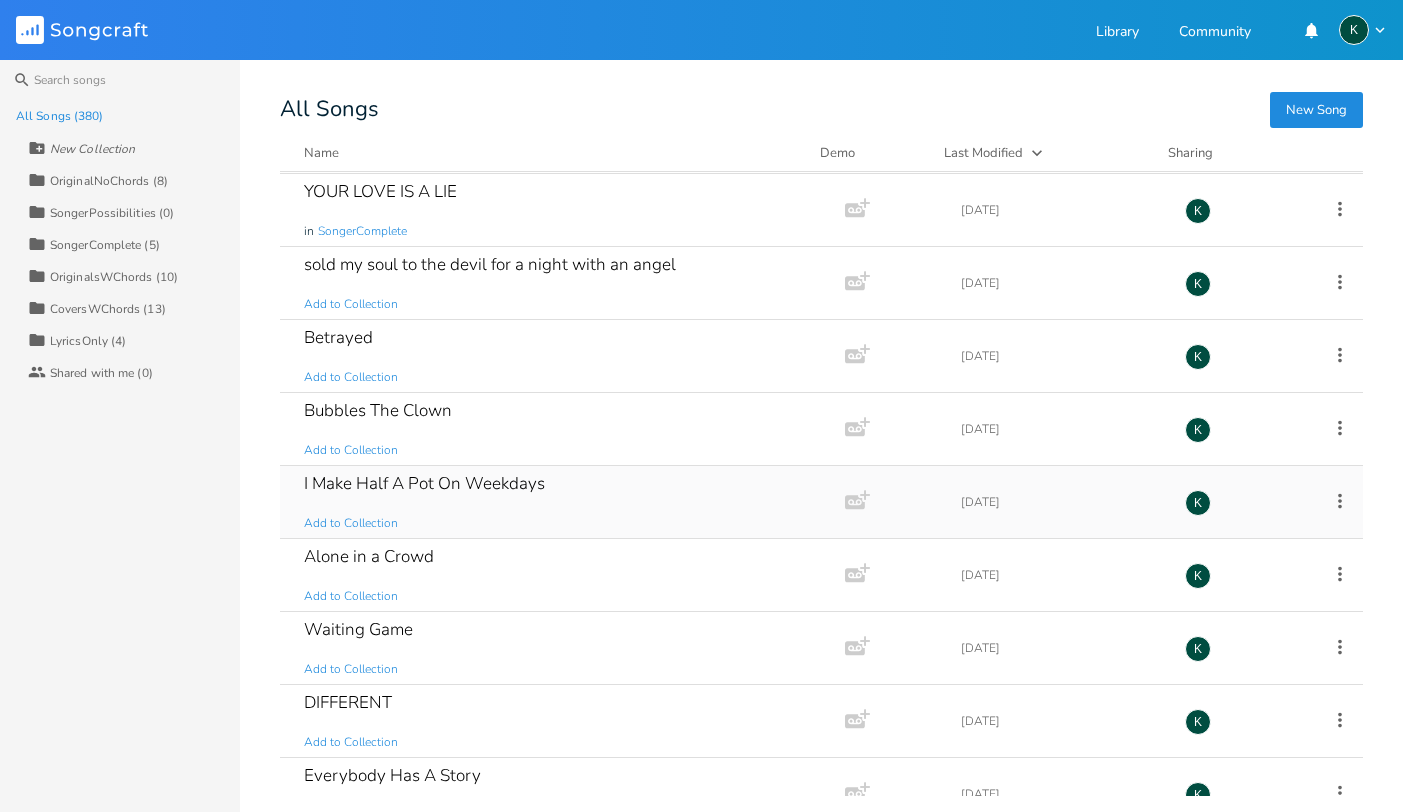 click on "I Make Half A Pot On Weekdays" at bounding box center [424, 483] 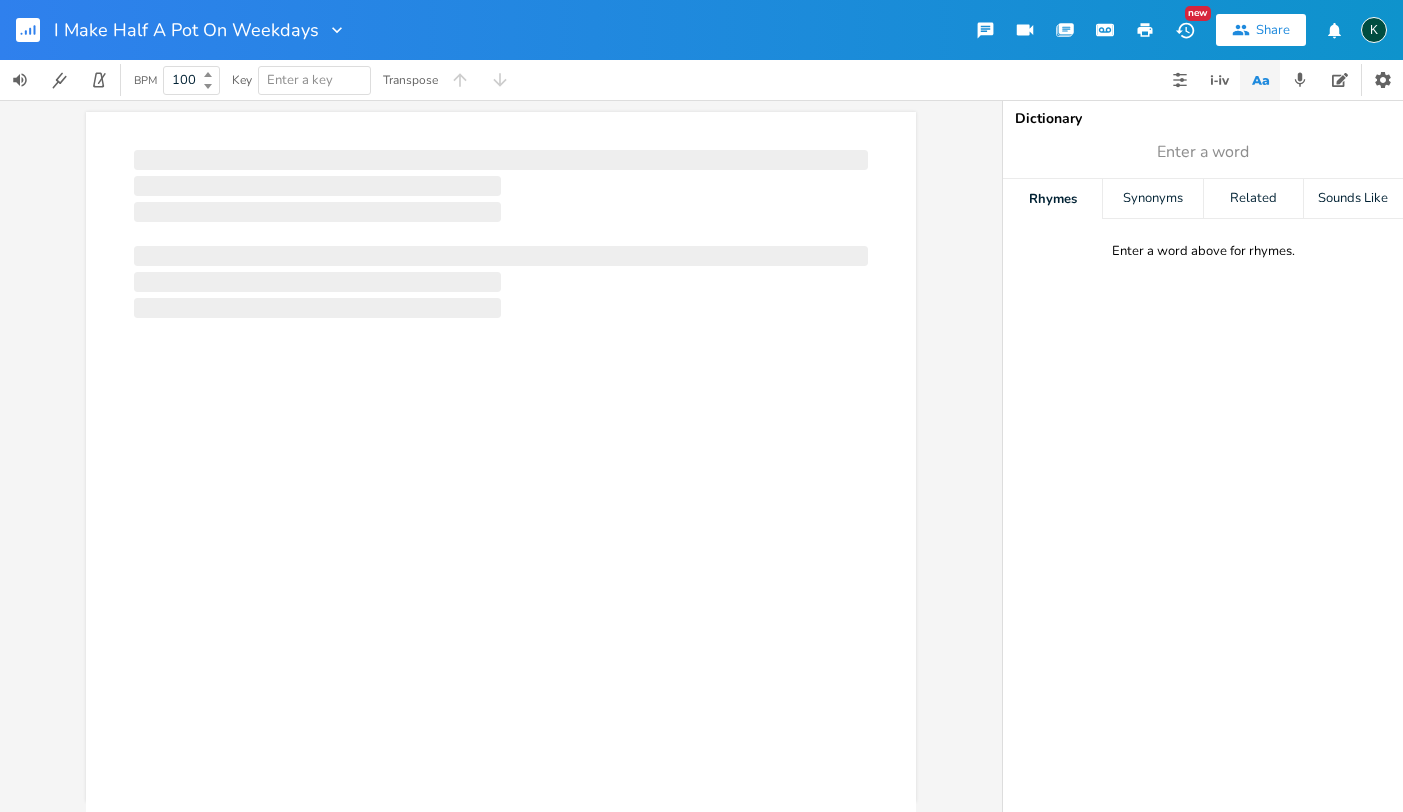 click at bounding box center (501, 496) 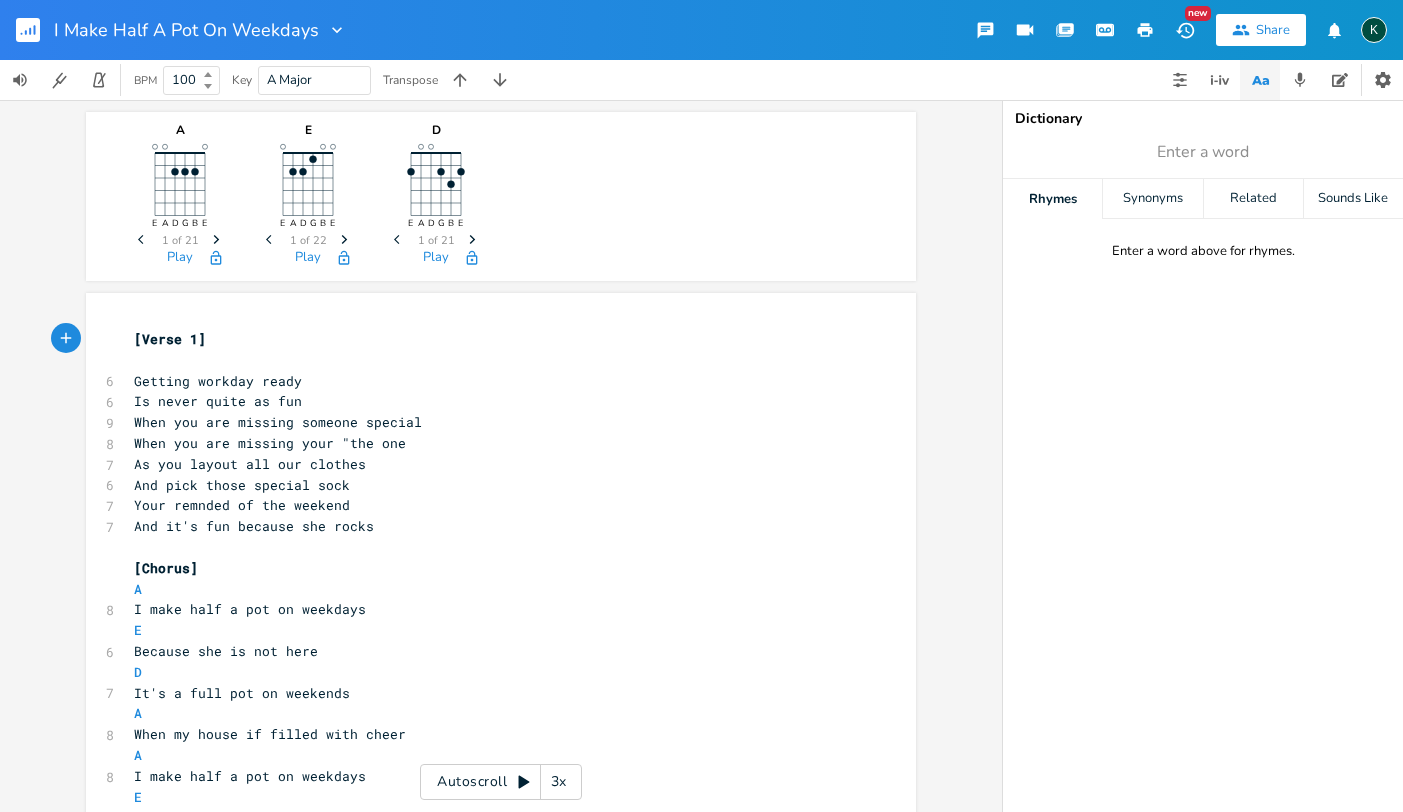 type on "A" 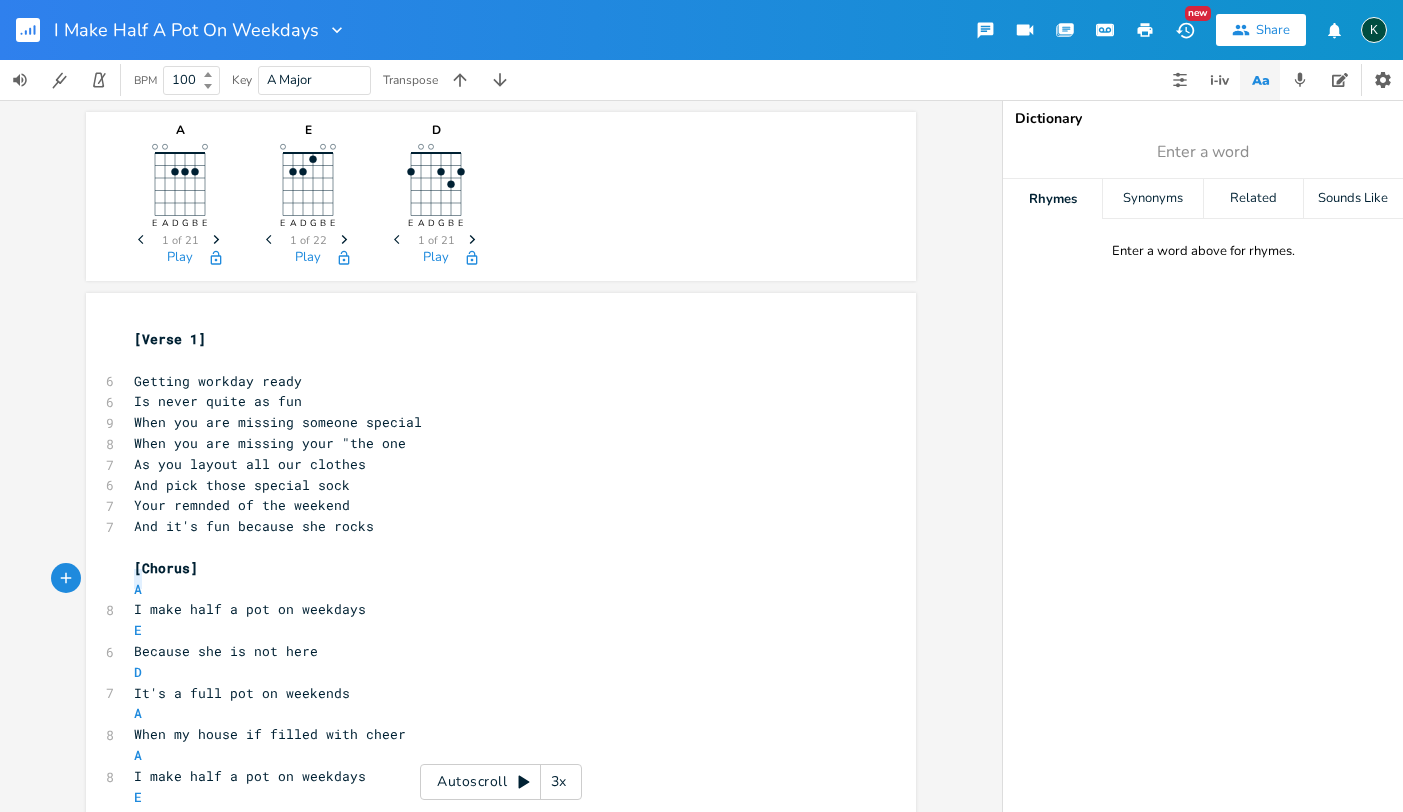 drag, startPoint x: 150, startPoint y: 577, endPoint x: 94, endPoint y: 583, distance: 56.32051 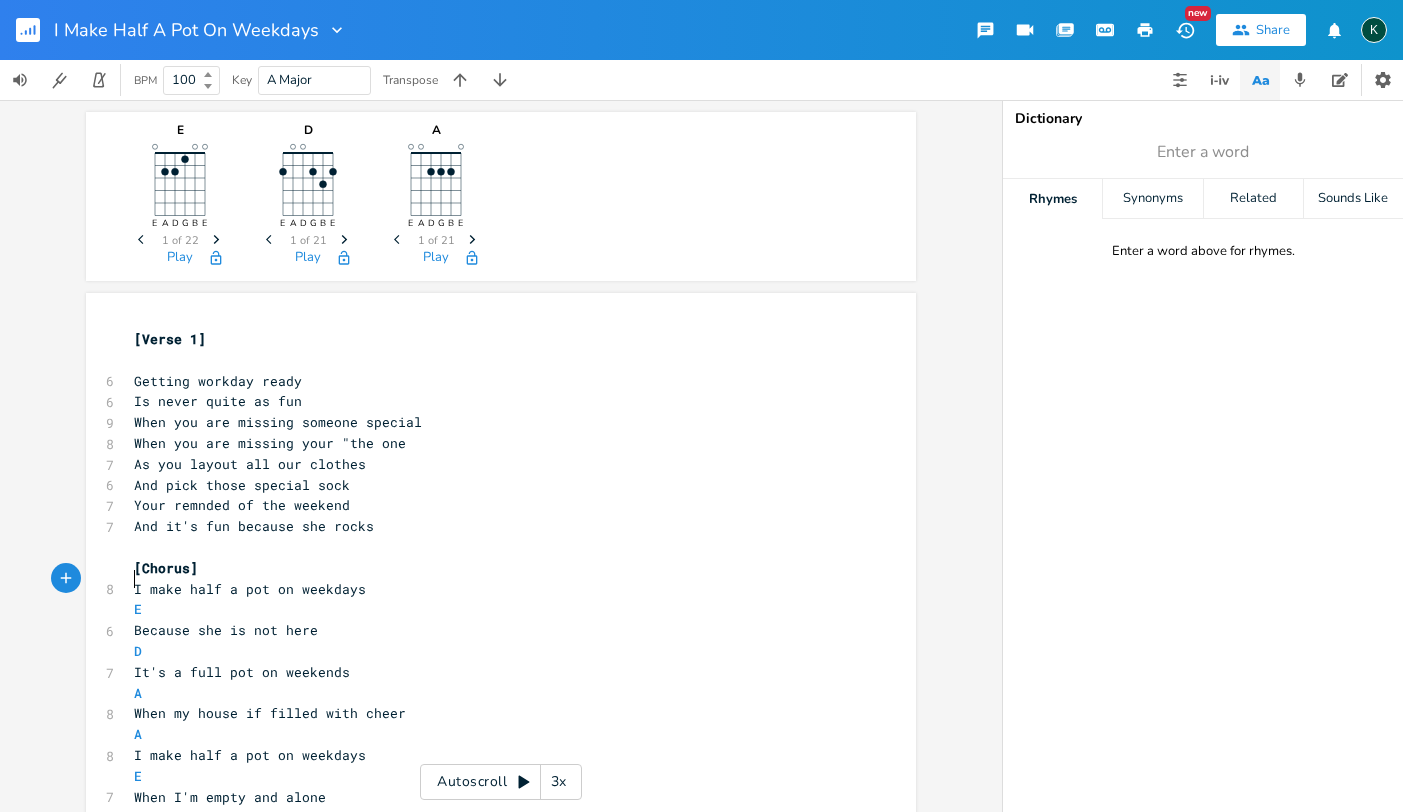 type on "E" 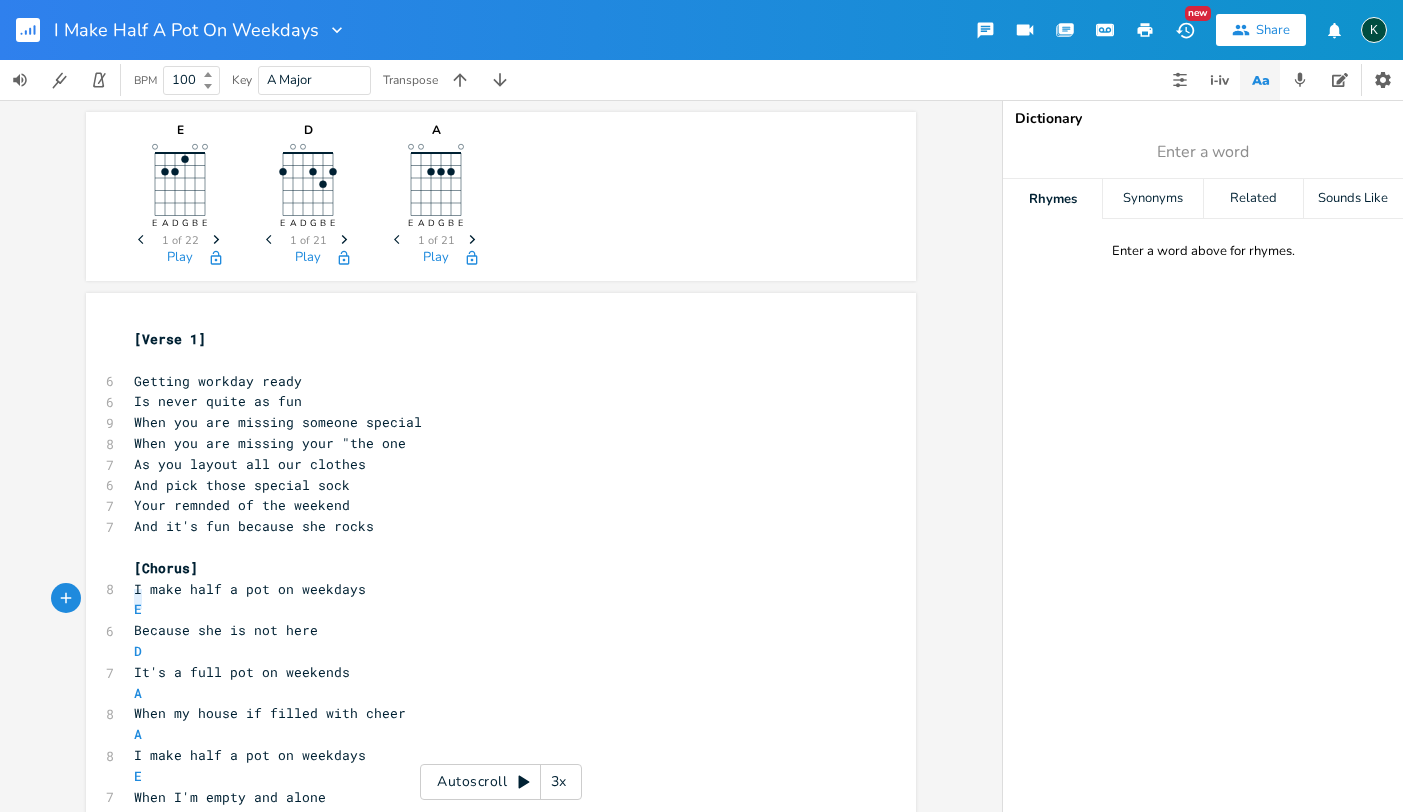 drag, startPoint x: 148, startPoint y: 599, endPoint x: 94, endPoint y: 592, distance: 54.451813 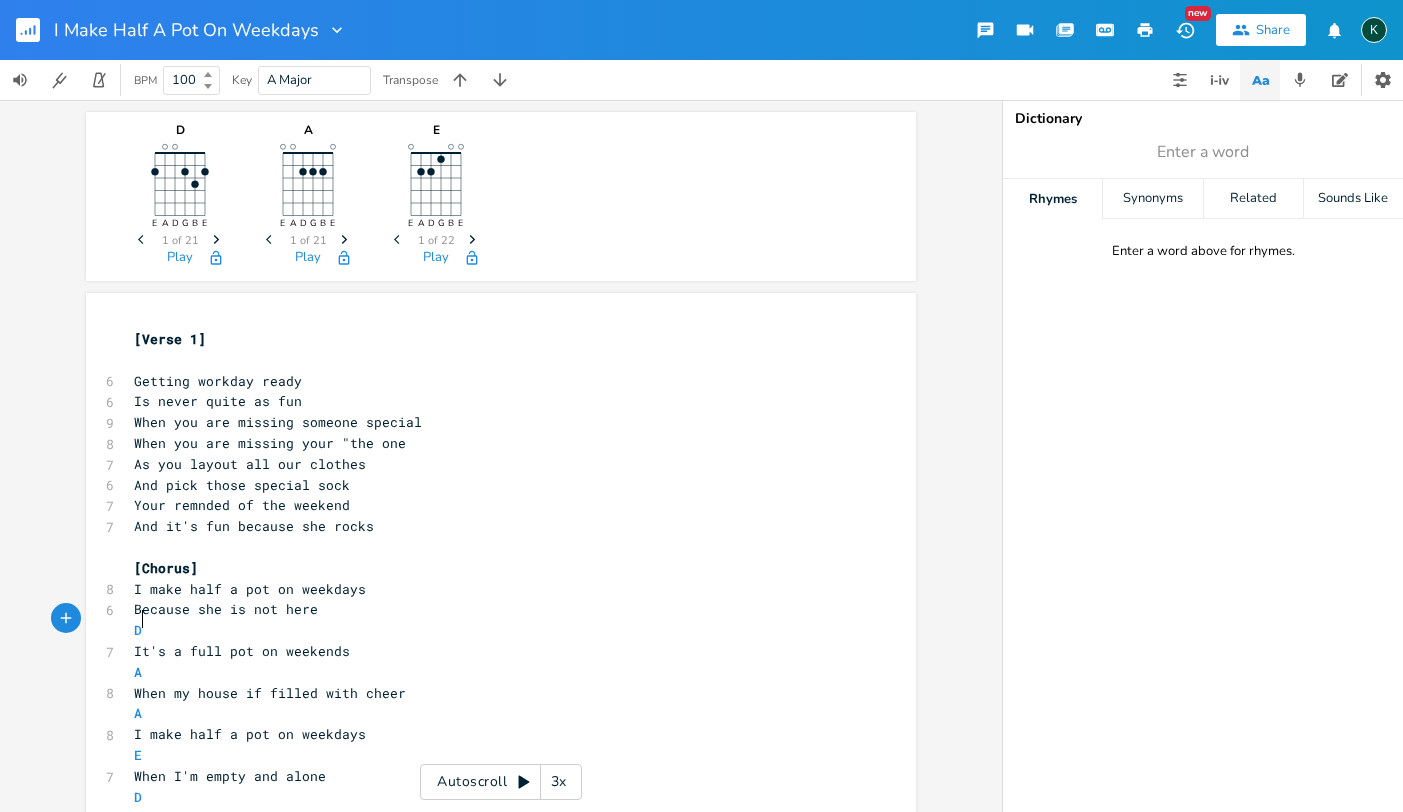 type on "D" 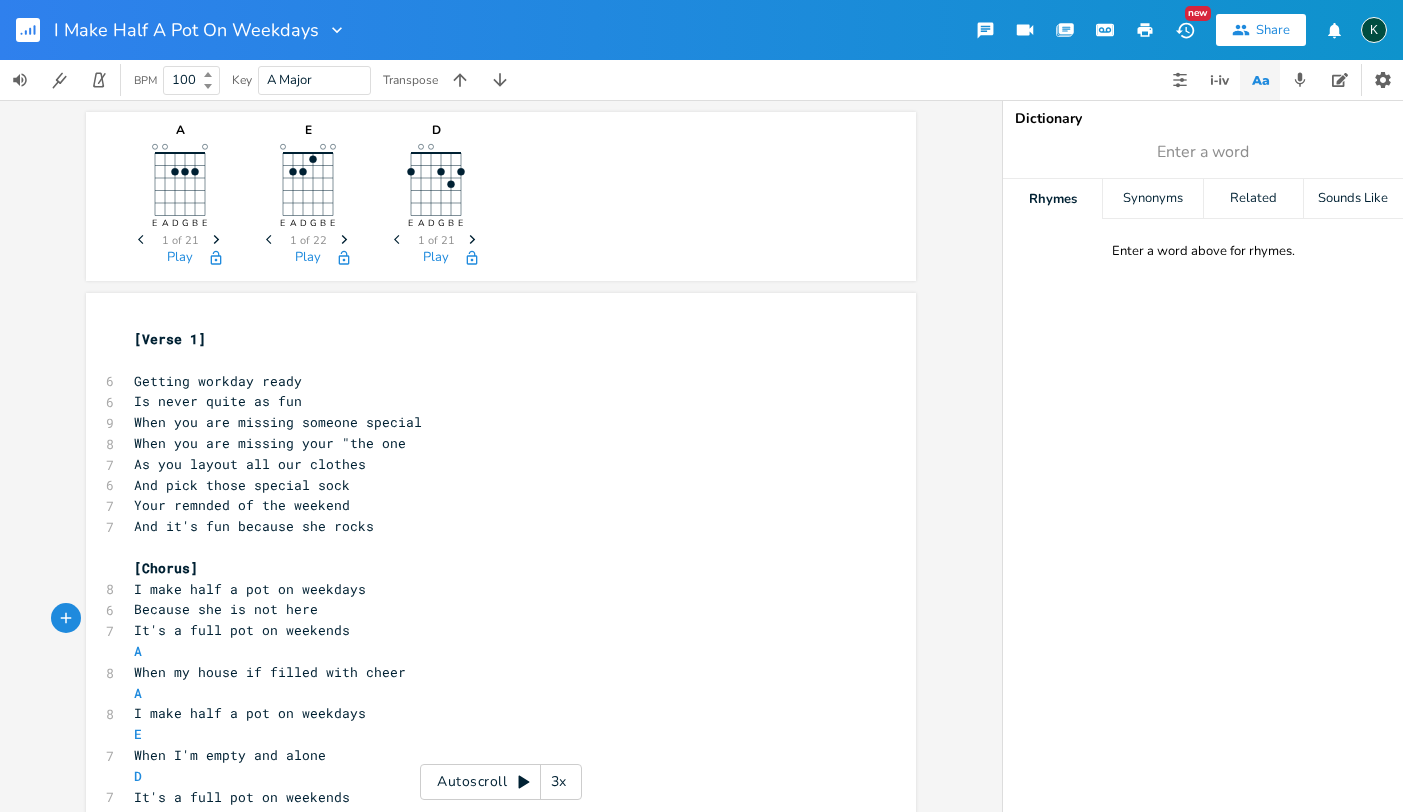 type on "It's a full pot on weekends
A" 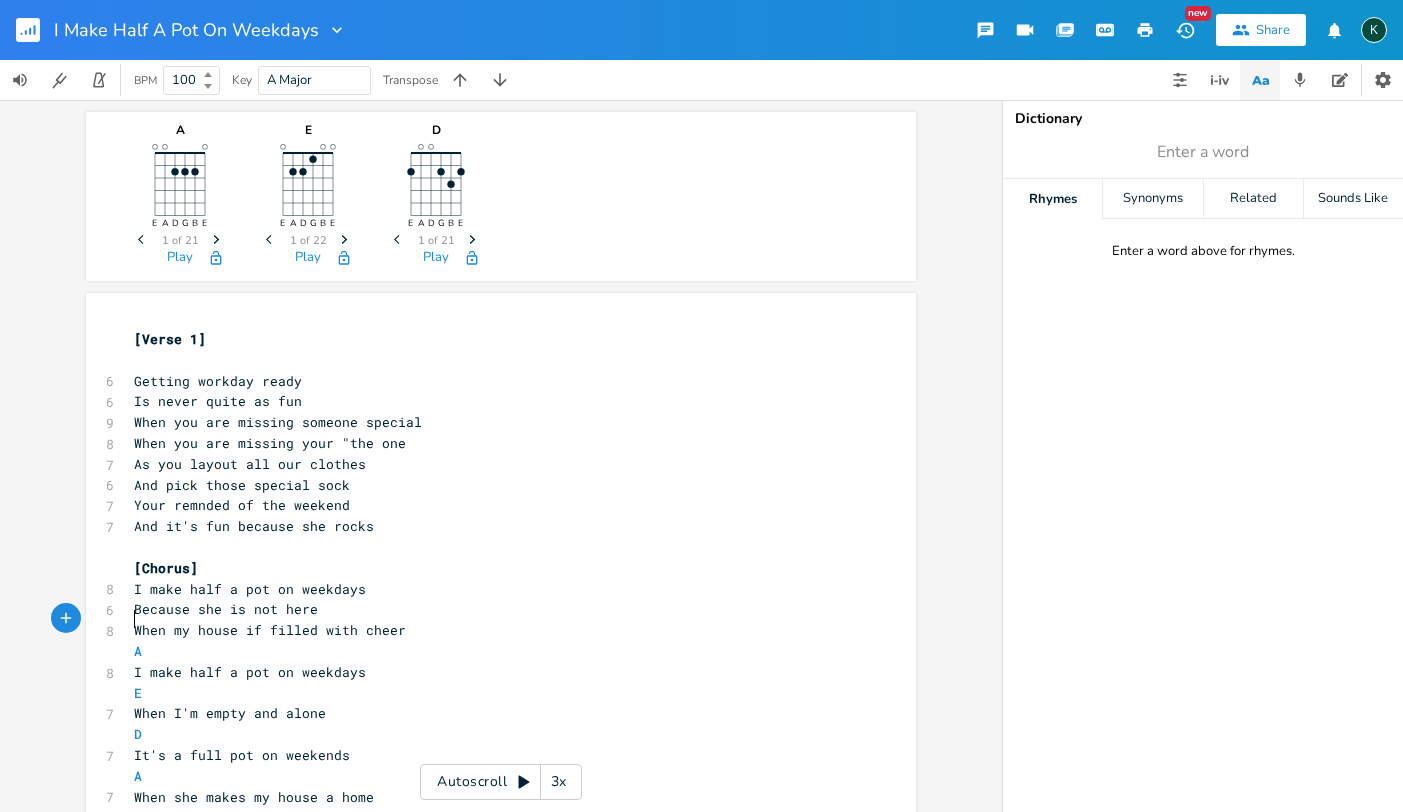 type on "D" 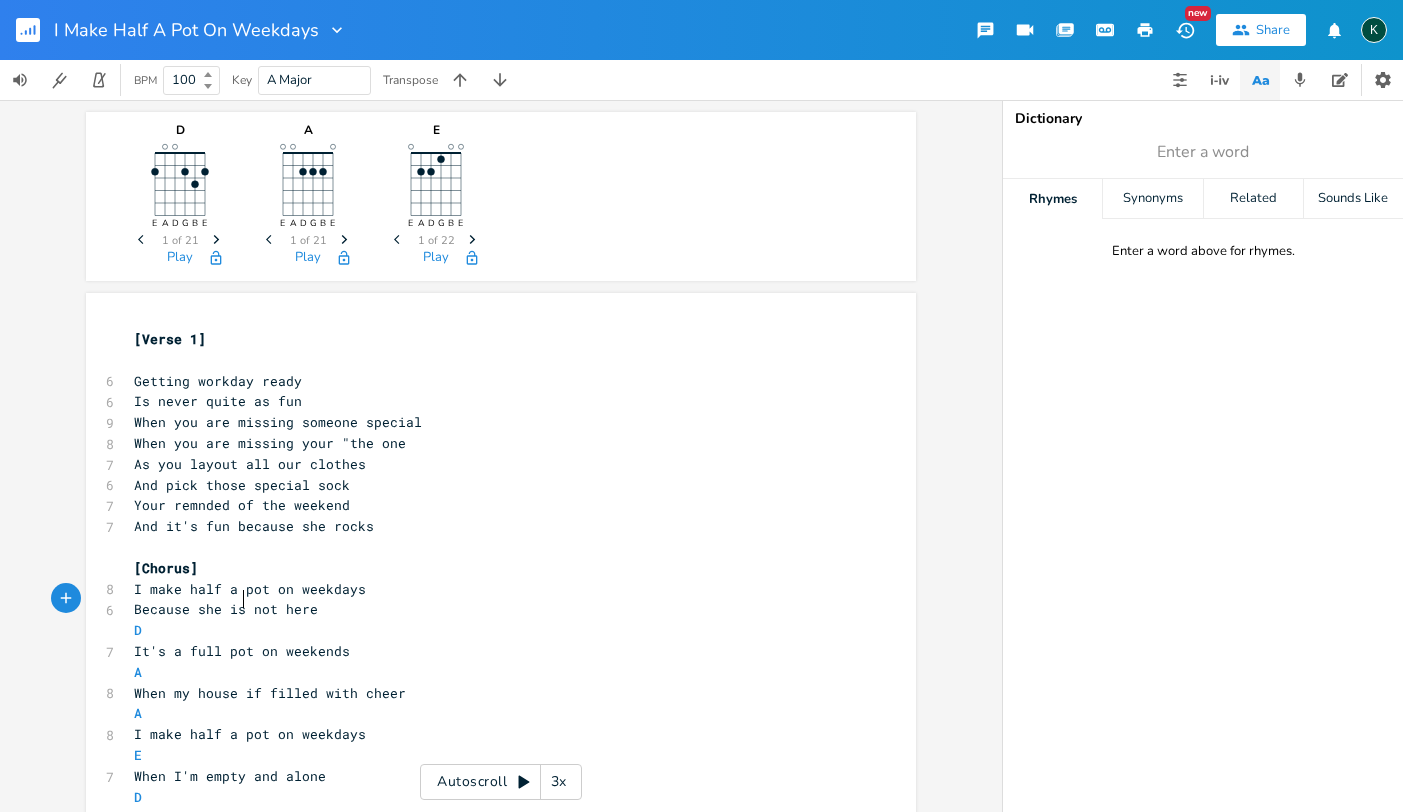 click on "Because she is not here" at bounding box center [226, 609] 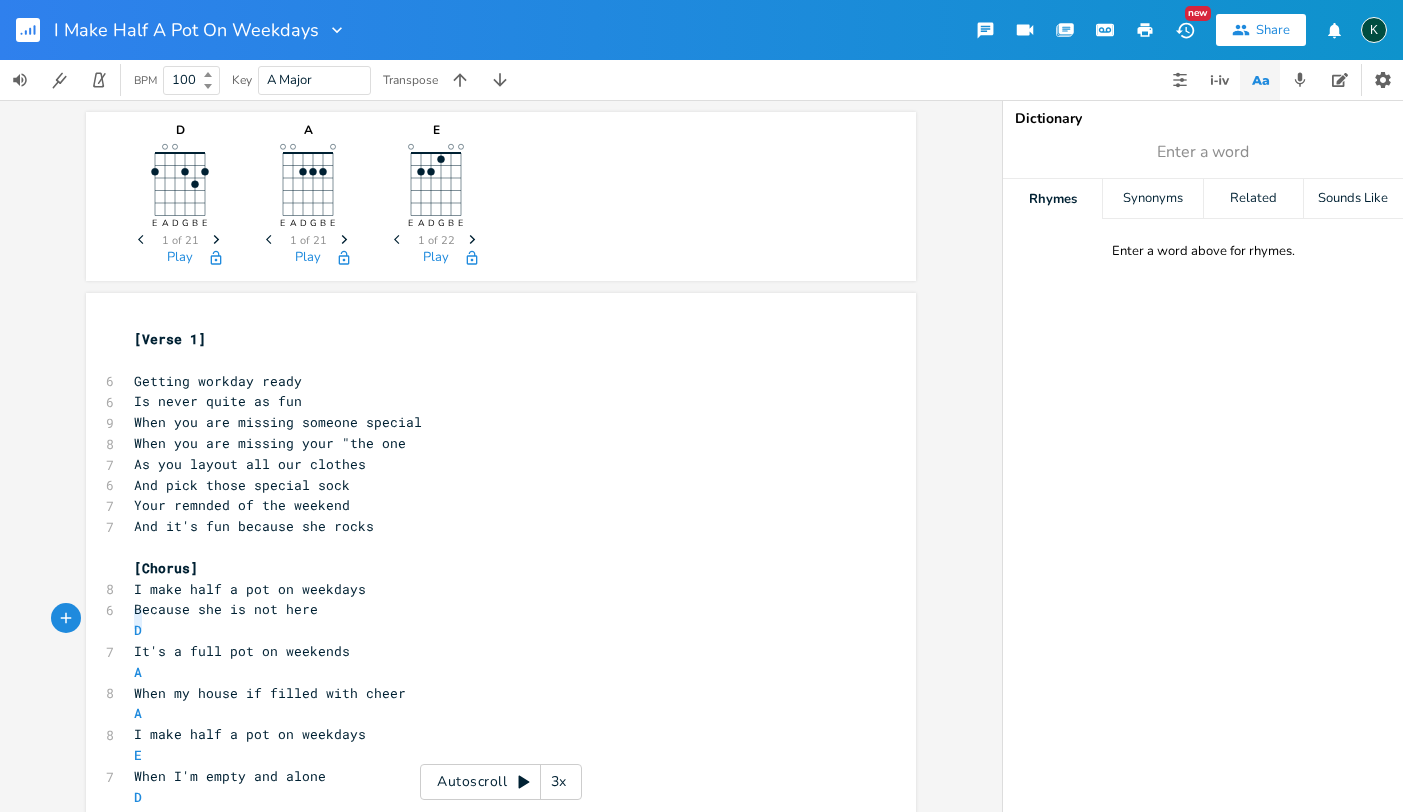 drag, startPoint x: 144, startPoint y: 618, endPoint x: 90, endPoint y: 615, distance: 54.08327 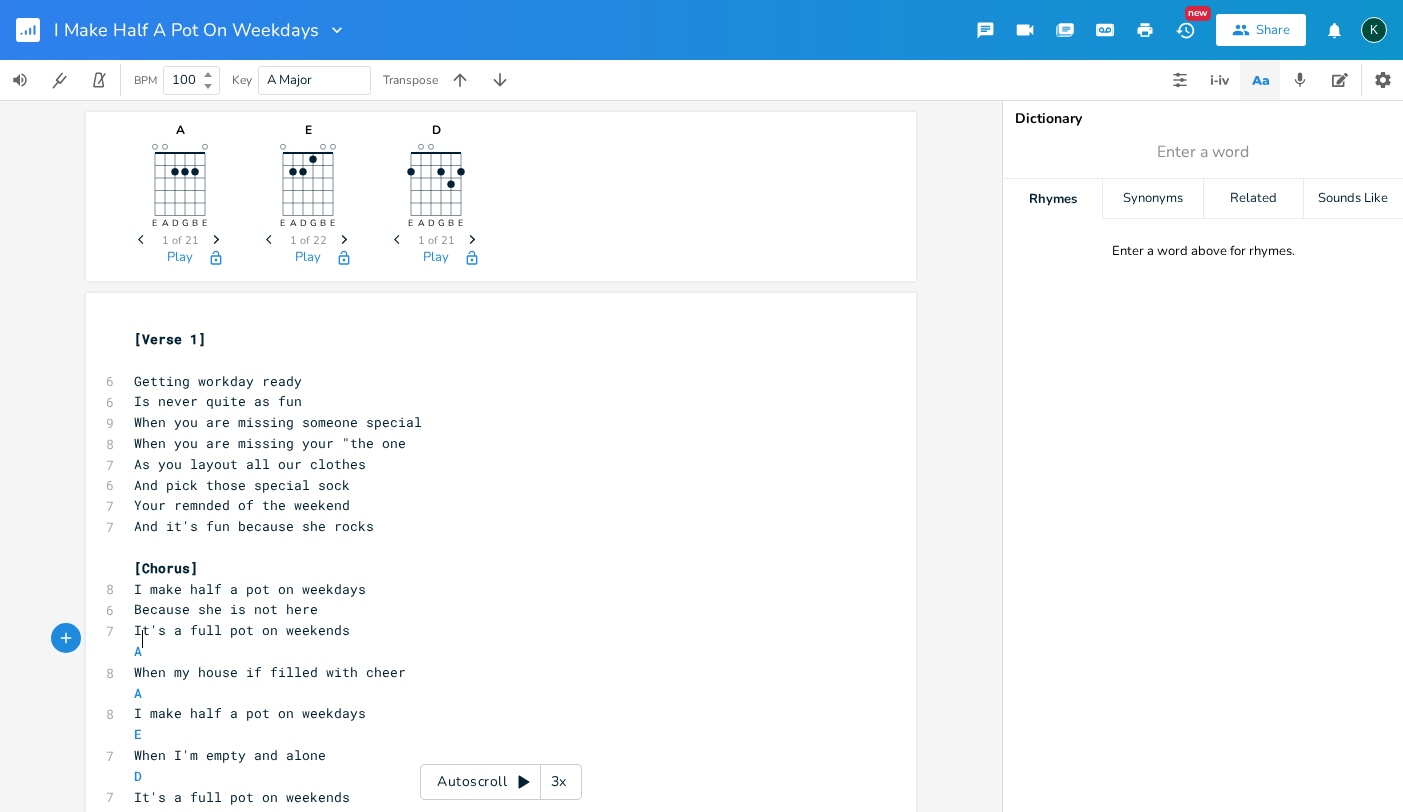type on "A" 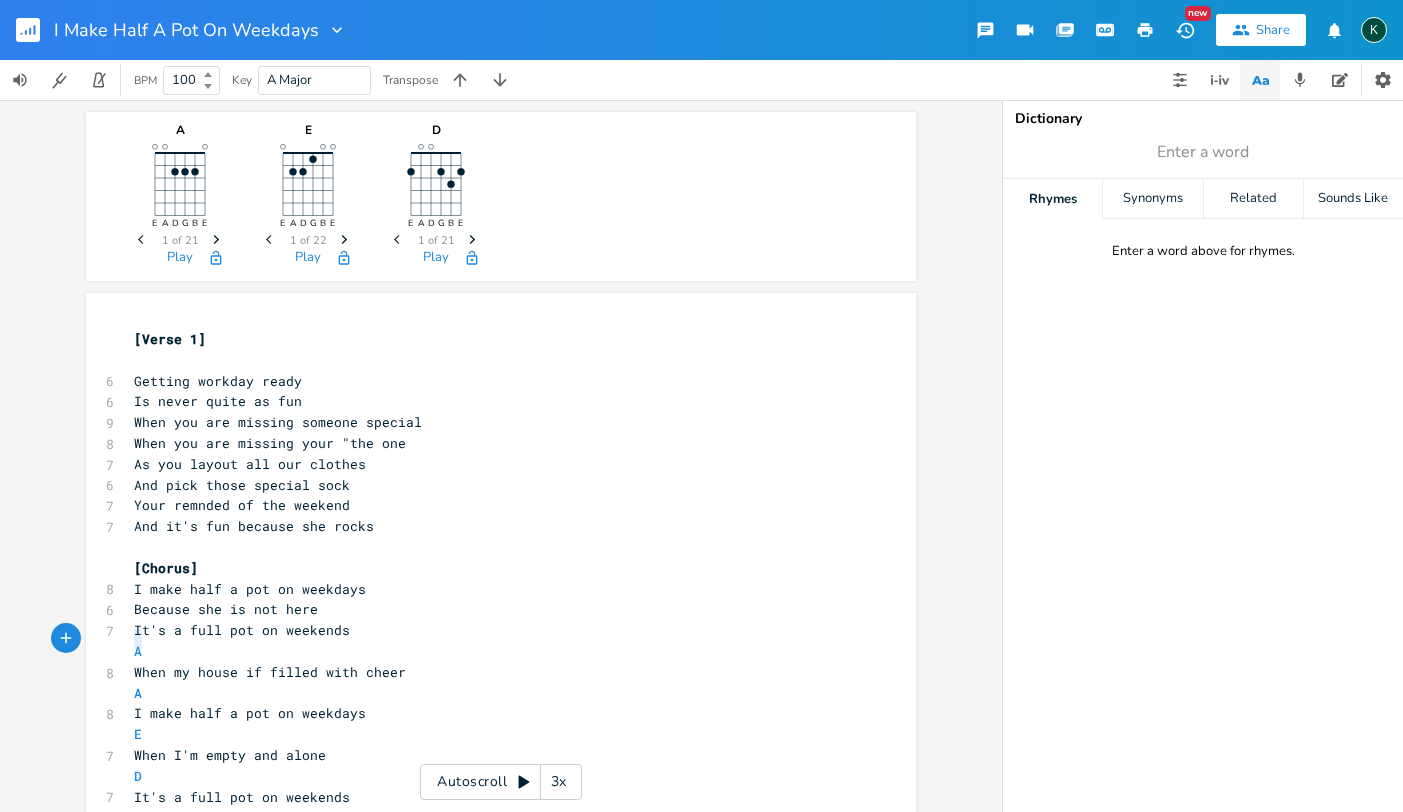 drag, startPoint x: 161, startPoint y: 646, endPoint x: 101, endPoint y: 639, distance: 60.40695 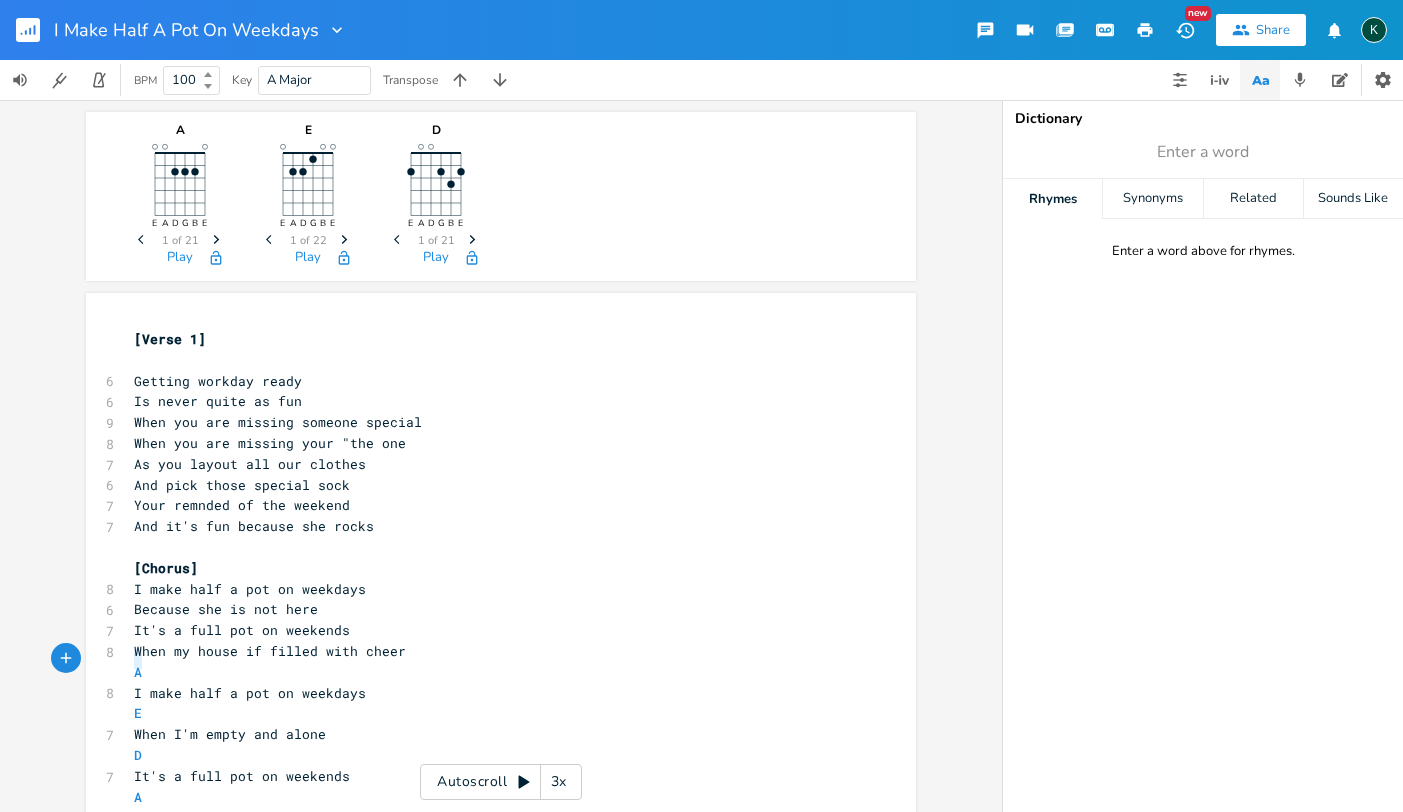 type on "A" 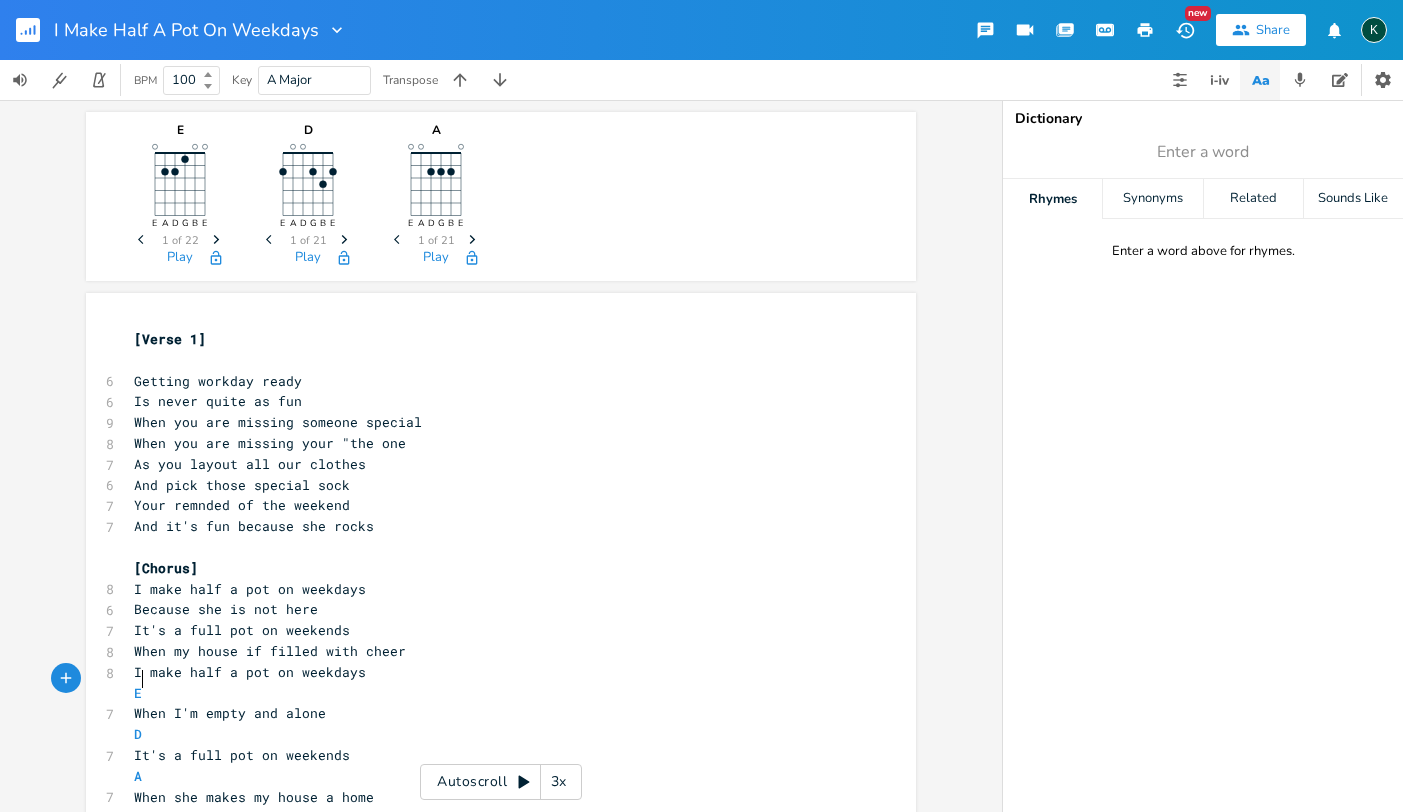type on "E" 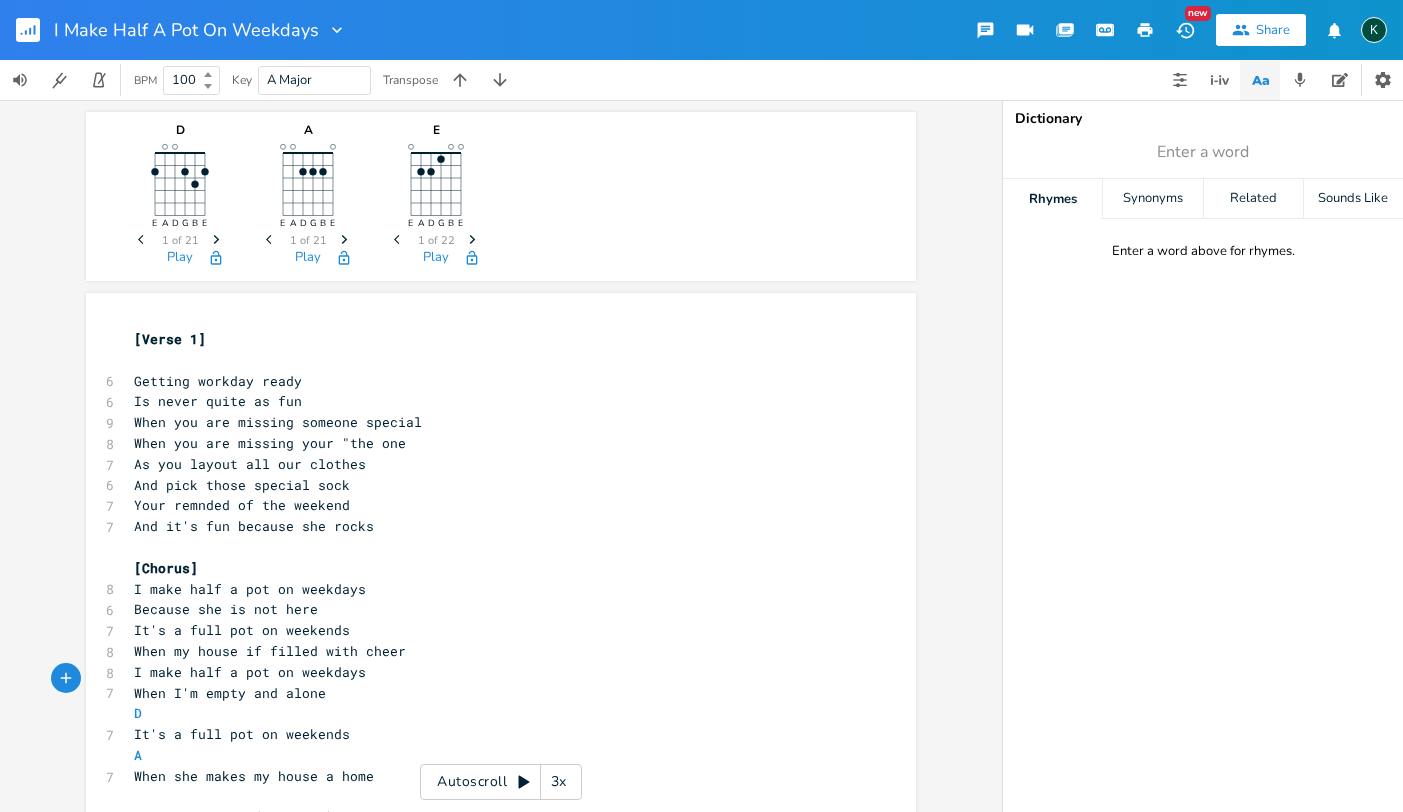 type on "D" 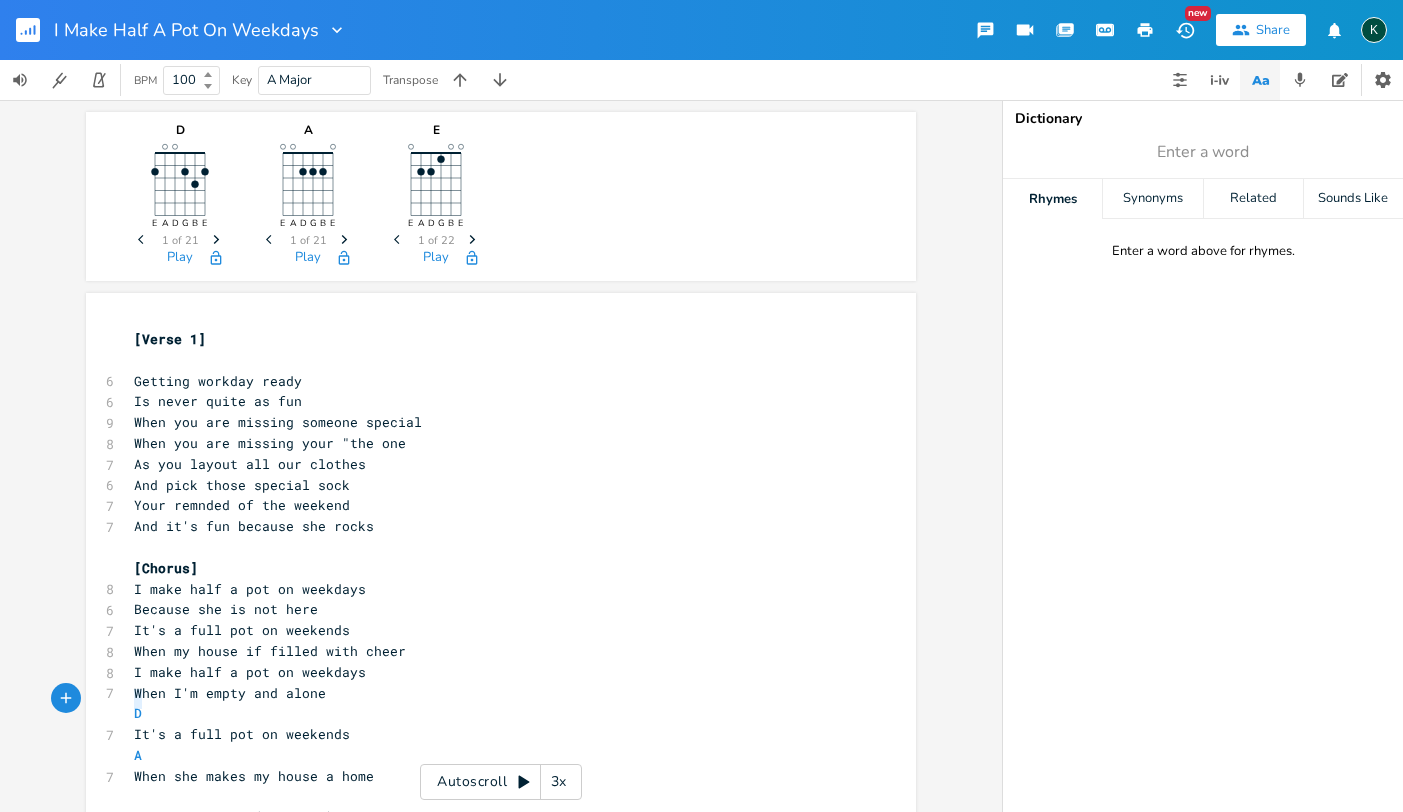 drag, startPoint x: 147, startPoint y: 697, endPoint x: 95, endPoint y: 689, distance: 52.611786 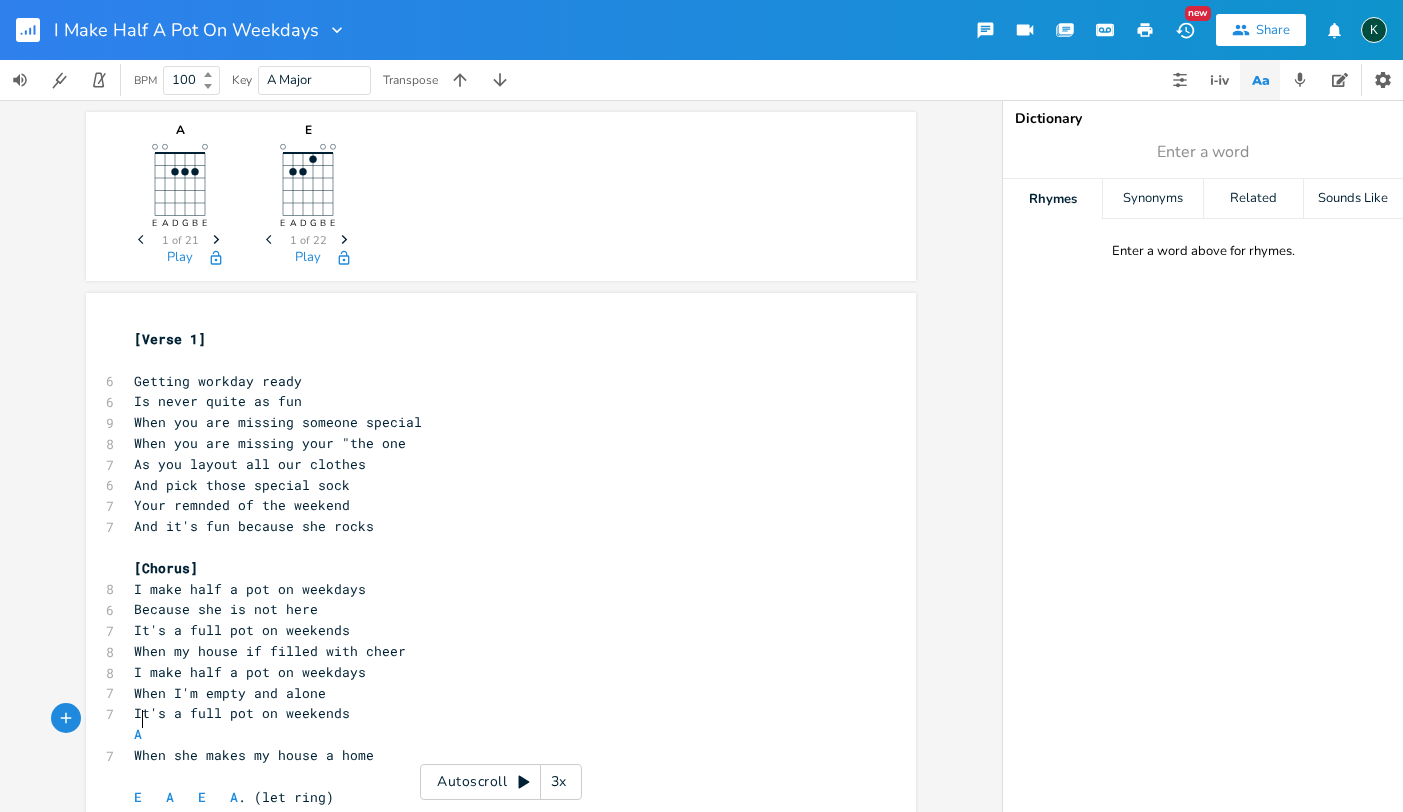 type on "A" 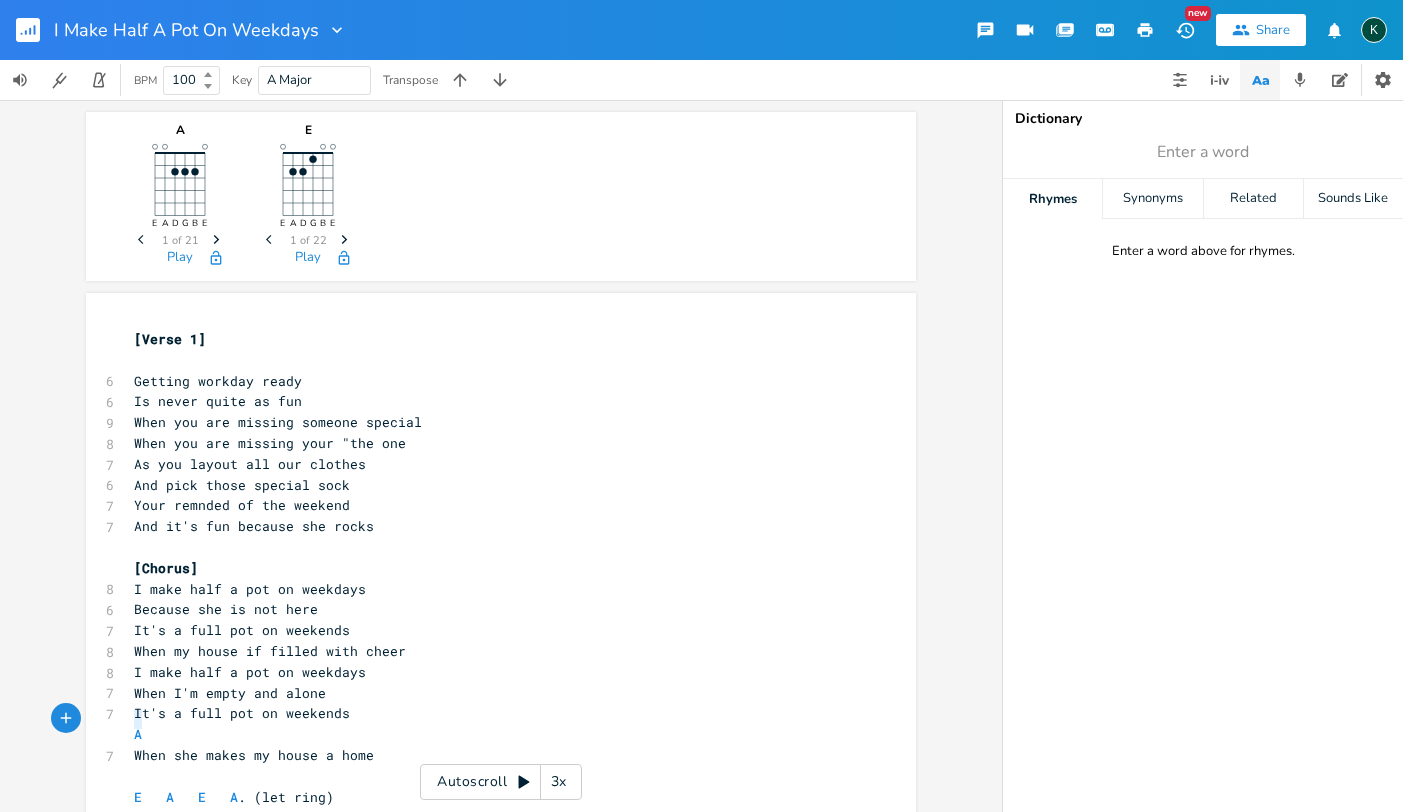 drag, startPoint x: 145, startPoint y: 717, endPoint x: 111, endPoint y: 709, distance: 34.928497 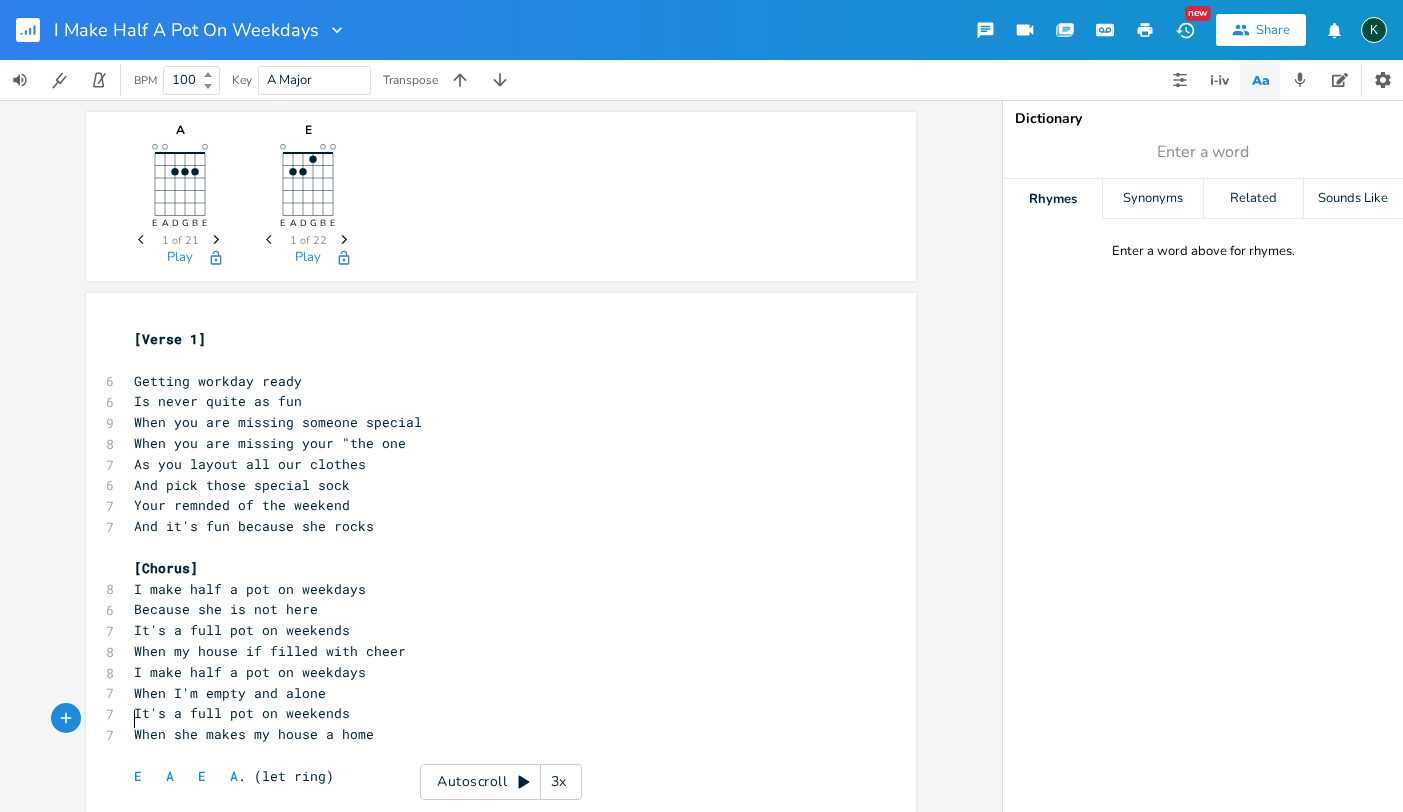 scroll, scrollTop: 337, scrollLeft: 0, axis: vertical 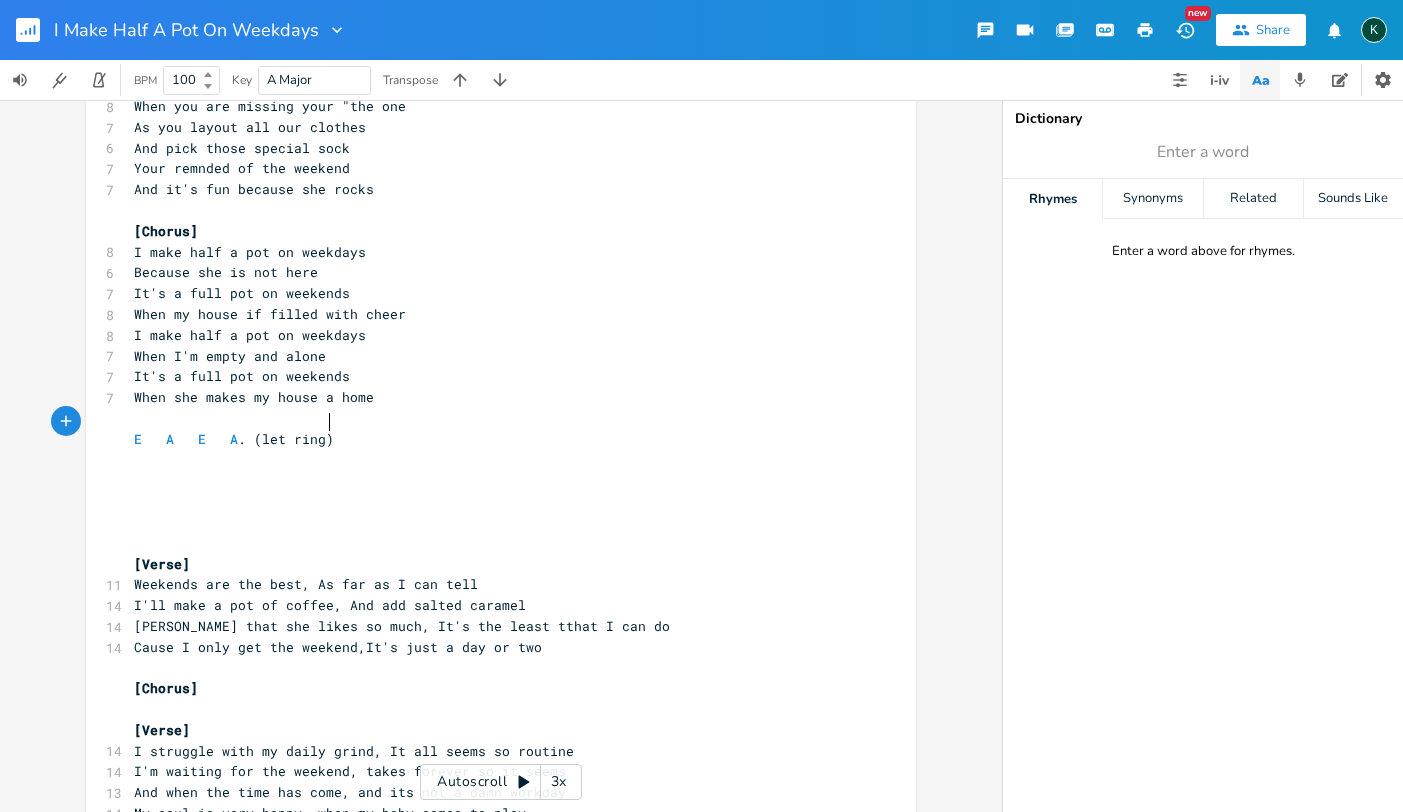 type on "E	A	E	A. (let ring)" 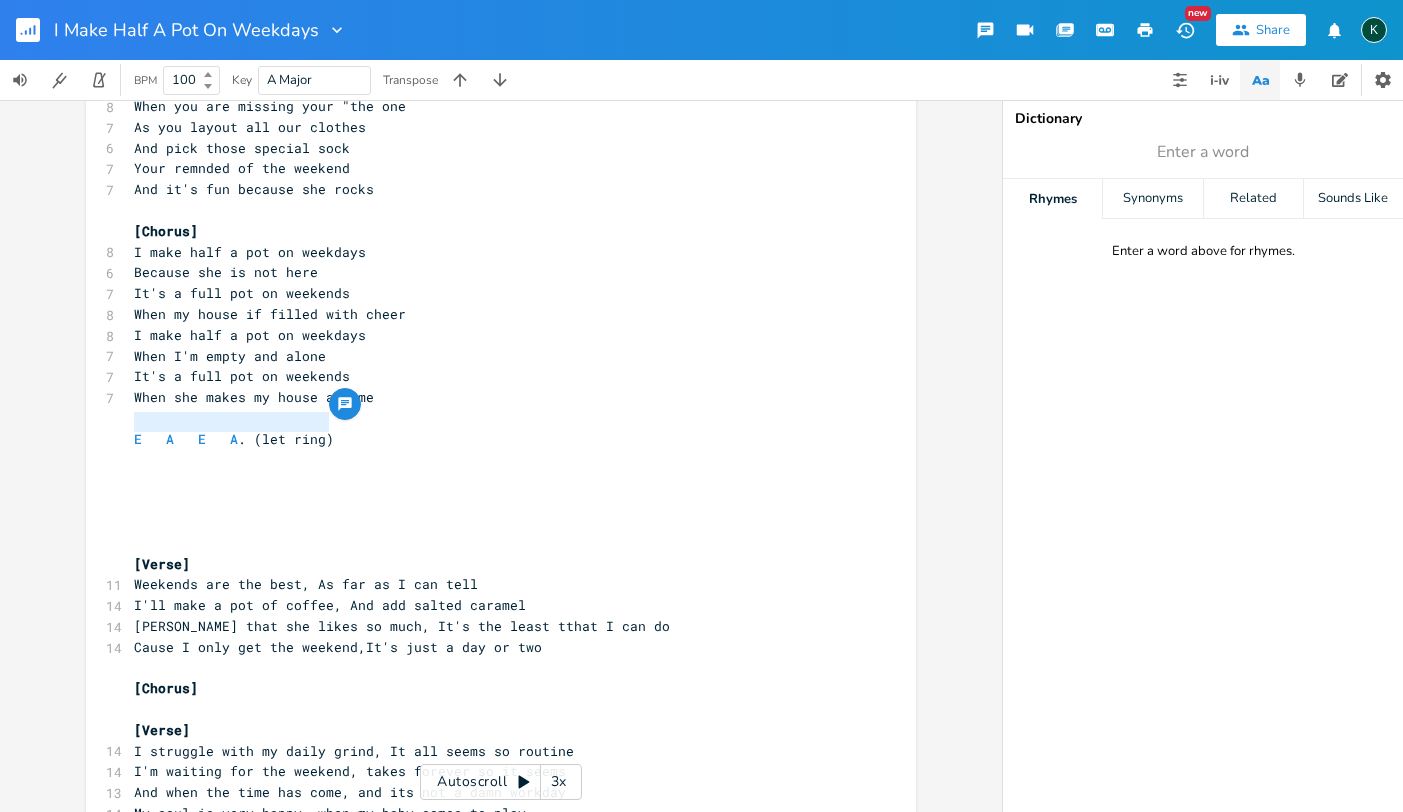 drag, startPoint x: 372, startPoint y: 424, endPoint x: 62, endPoint y: 415, distance: 310.1306 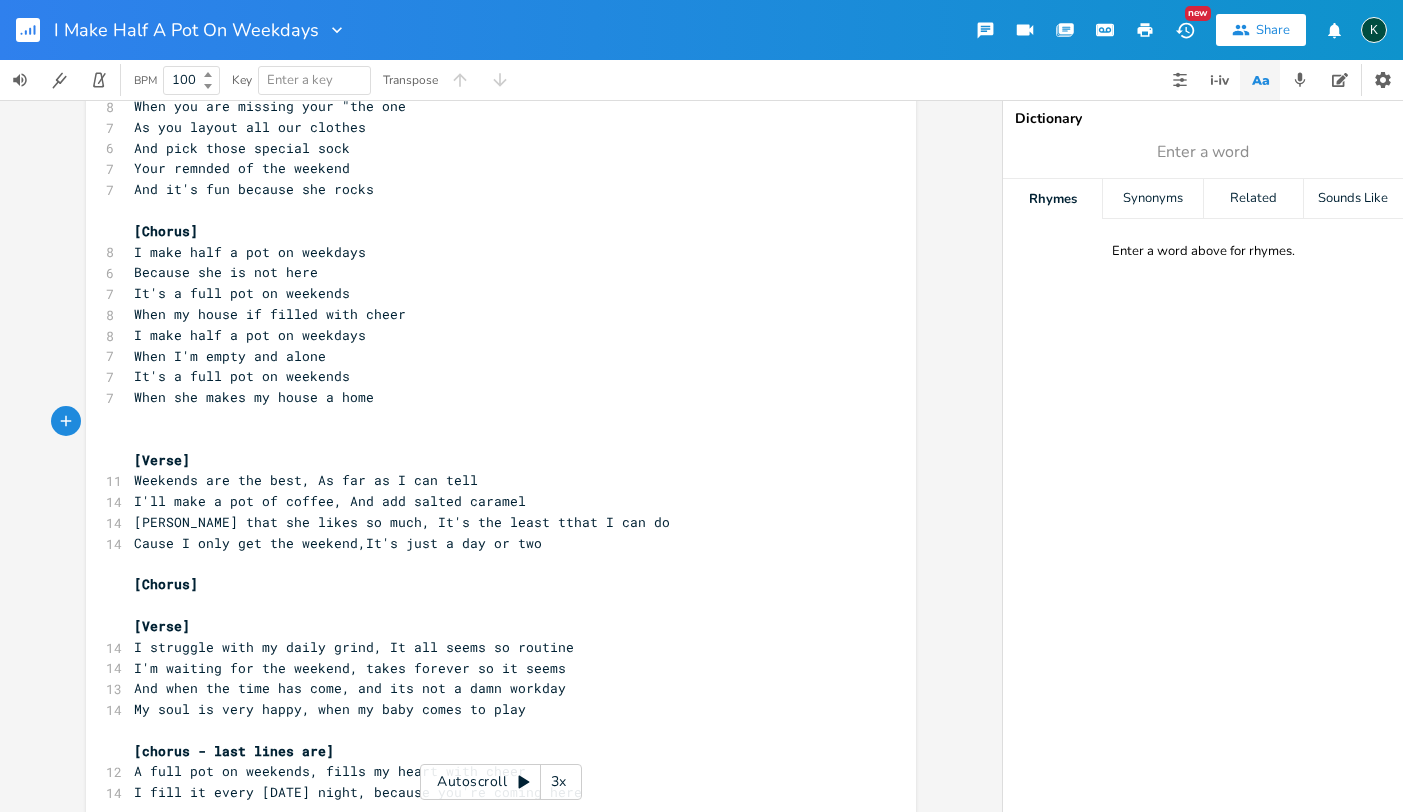 scroll, scrollTop: 136, scrollLeft: 0, axis: vertical 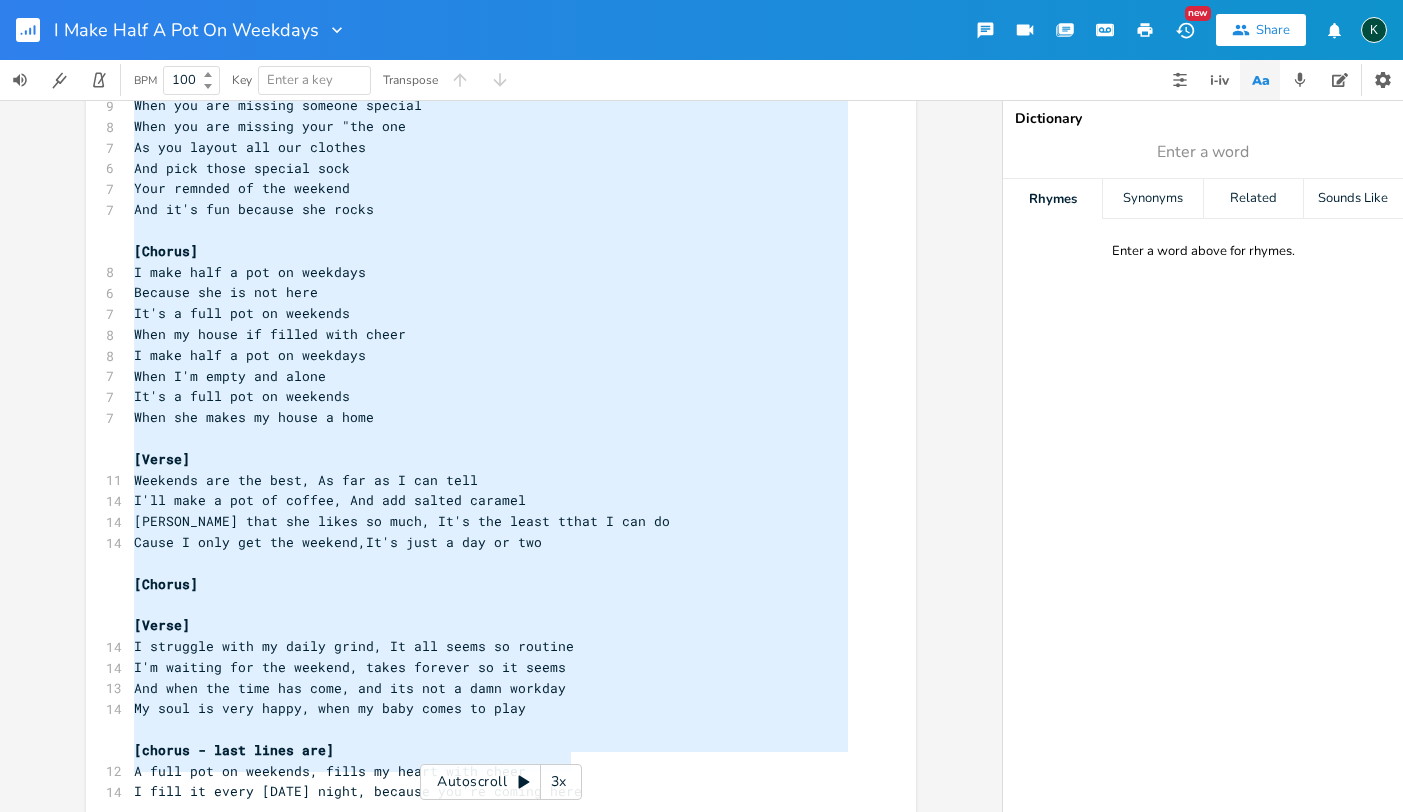 type on "[Verse 1]
Getting workday ready
Is never quite as fun
When you are missing someone special
When you are missing your "the one
As you layout all our clothes
And pick those special sock
Your remnded of the weekend
And it's fun because she rocks
[Chorus]
I make half a pot on weekdays
Because she is not here
It's a full pot on weekends
When my house if filled with cheer
I make half a pot on weekdays
When I'm empty and alone
It's a full pot on weekends
When she makes my house a home
[Verse]
Weekends are the best, As far as I can tell
I'll make a pot of coffee, And add salted caramel
[PERSON_NAME] that she likes so much, It's the least tthat I can do
Cause I only get the weekend,It's just a day or two
[Chorus]
[Verse]
I struggle with my daily grind, It all seems so routine
I'm waiting for the weekend, takes forever so it seems
And when the time has come, and its not a damn workday
My soul is very happy, when my baby comes to play
[chorus - last lines are]
A full pot on weekends, fills my heart with cheer
I fil..." 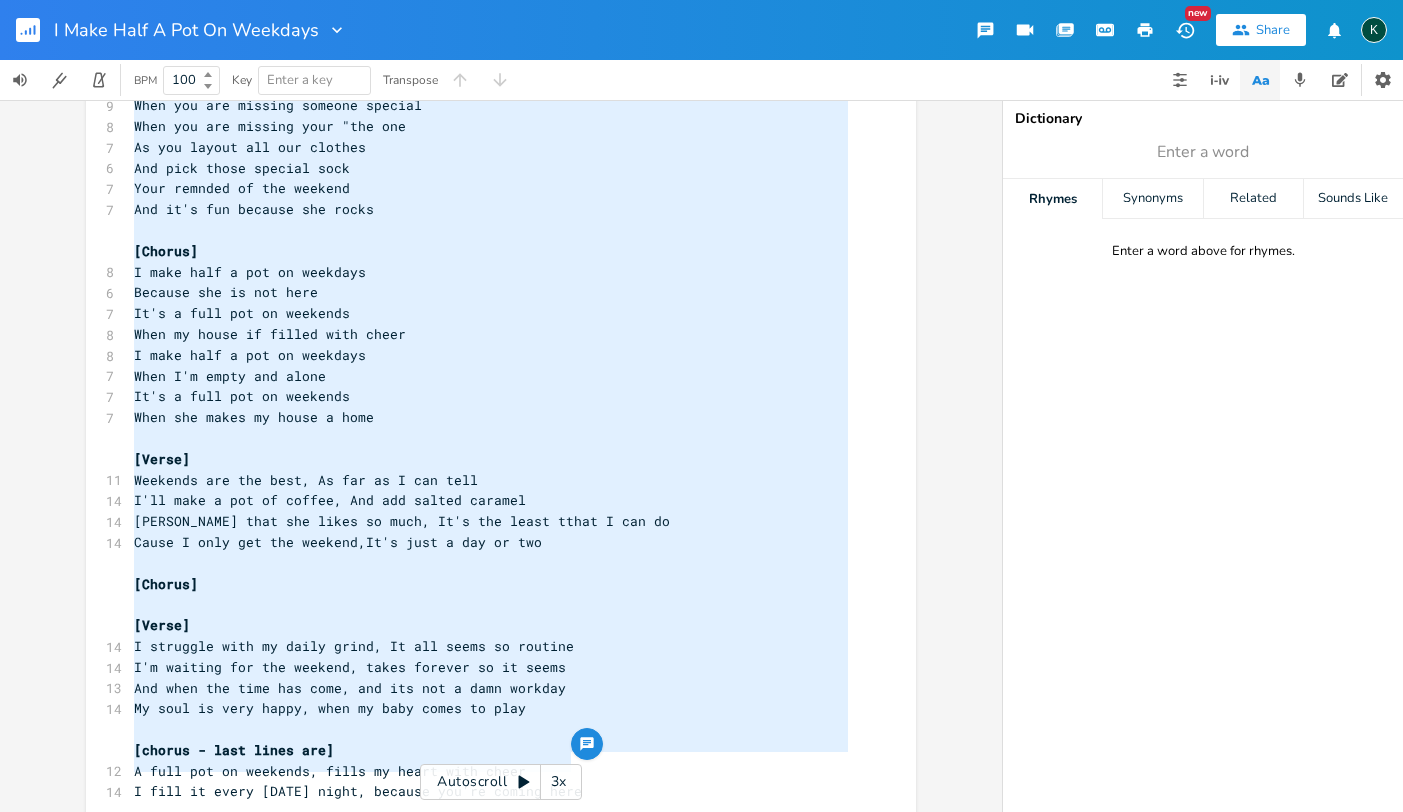drag, startPoint x: 620, startPoint y: 763, endPoint x: -33, endPoint y: -186, distance: 1151.9592 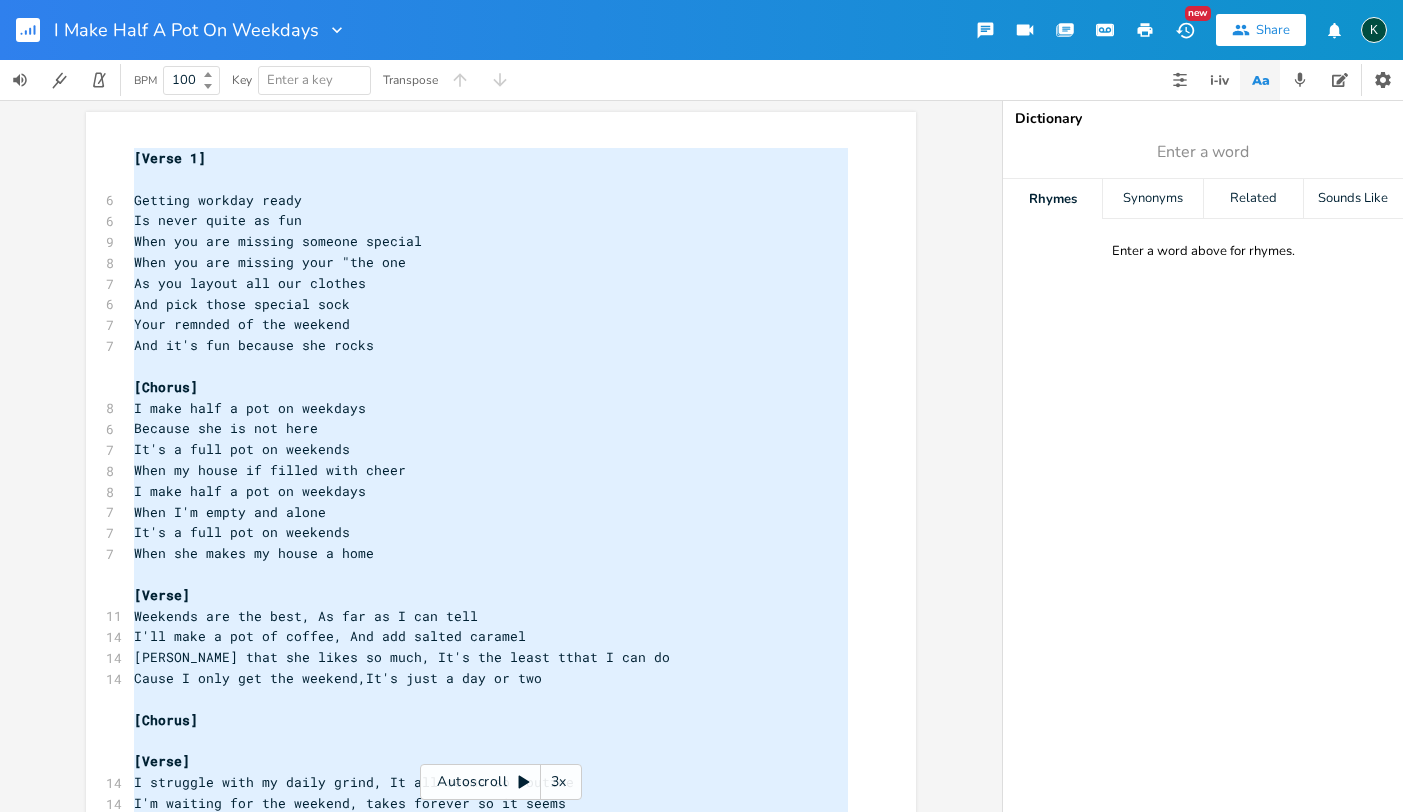 type 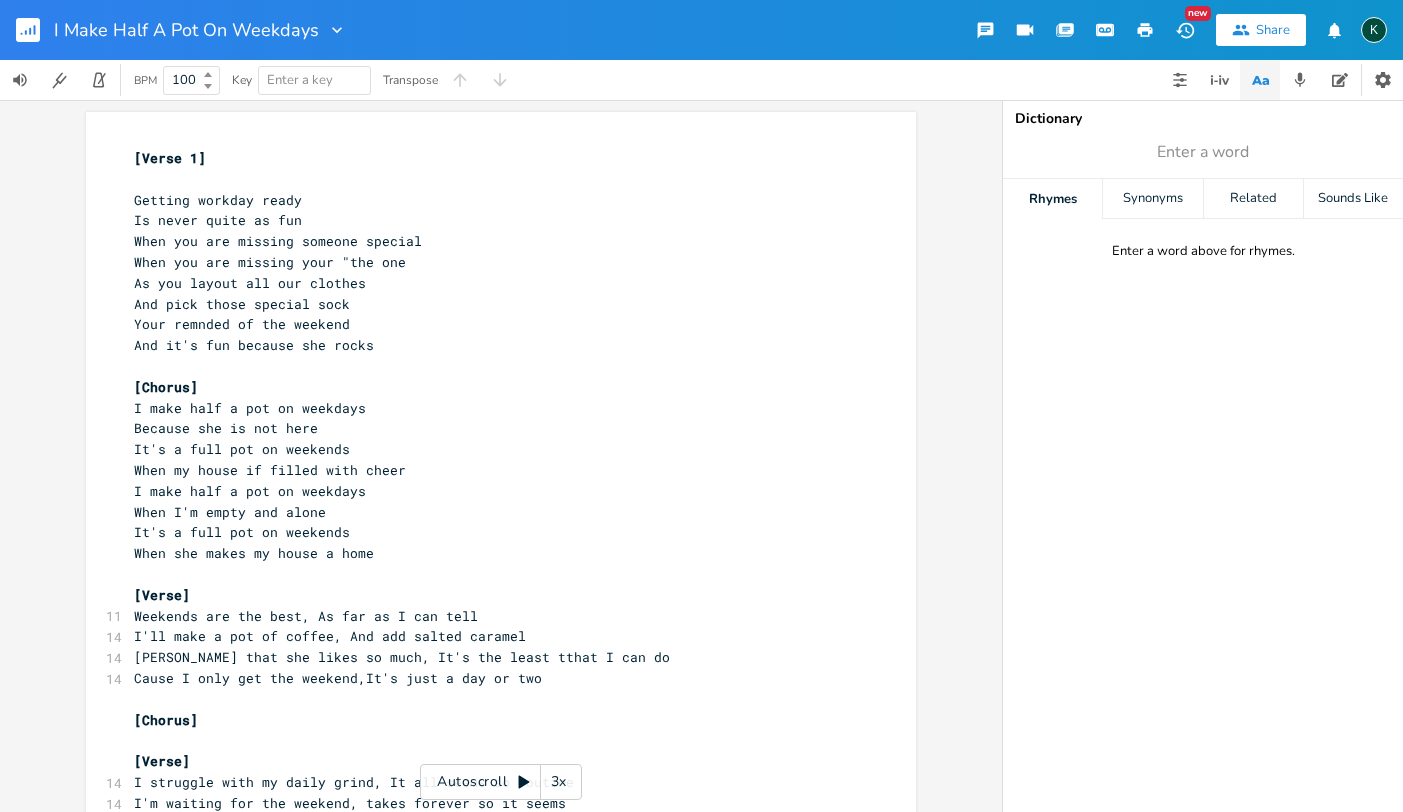 scroll, scrollTop: 0, scrollLeft: 0, axis: both 